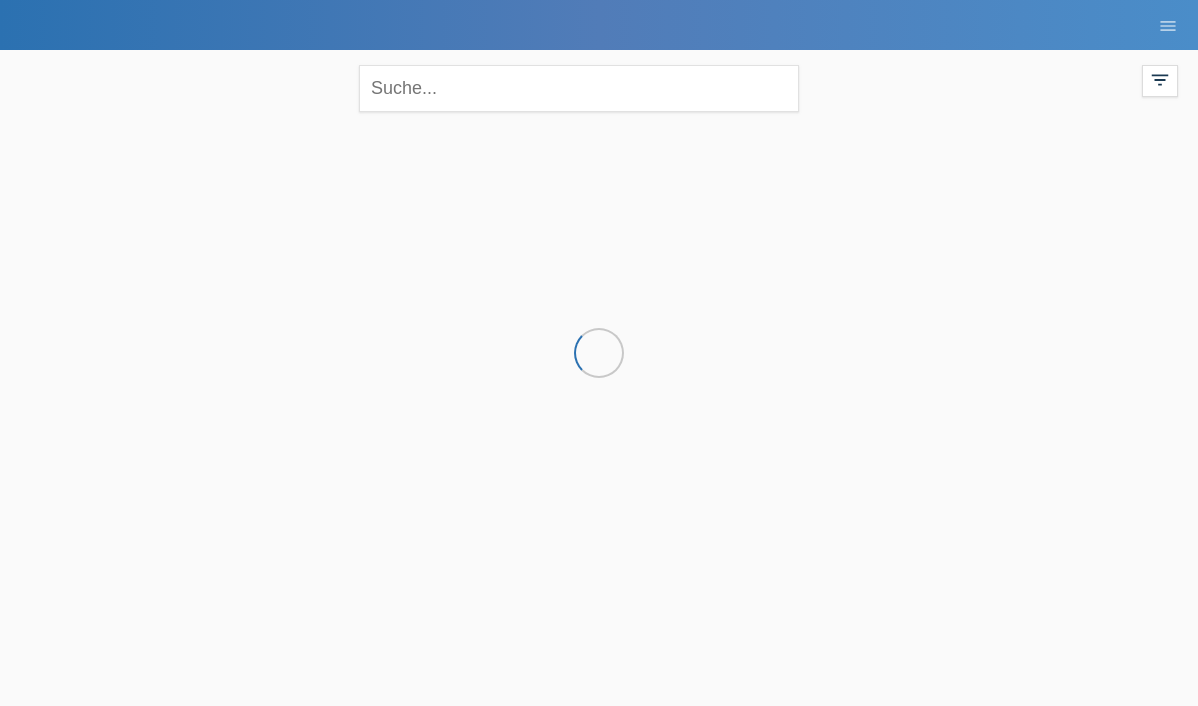 scroll, scrollTop: 0, scrollLeft: 0, axis: both 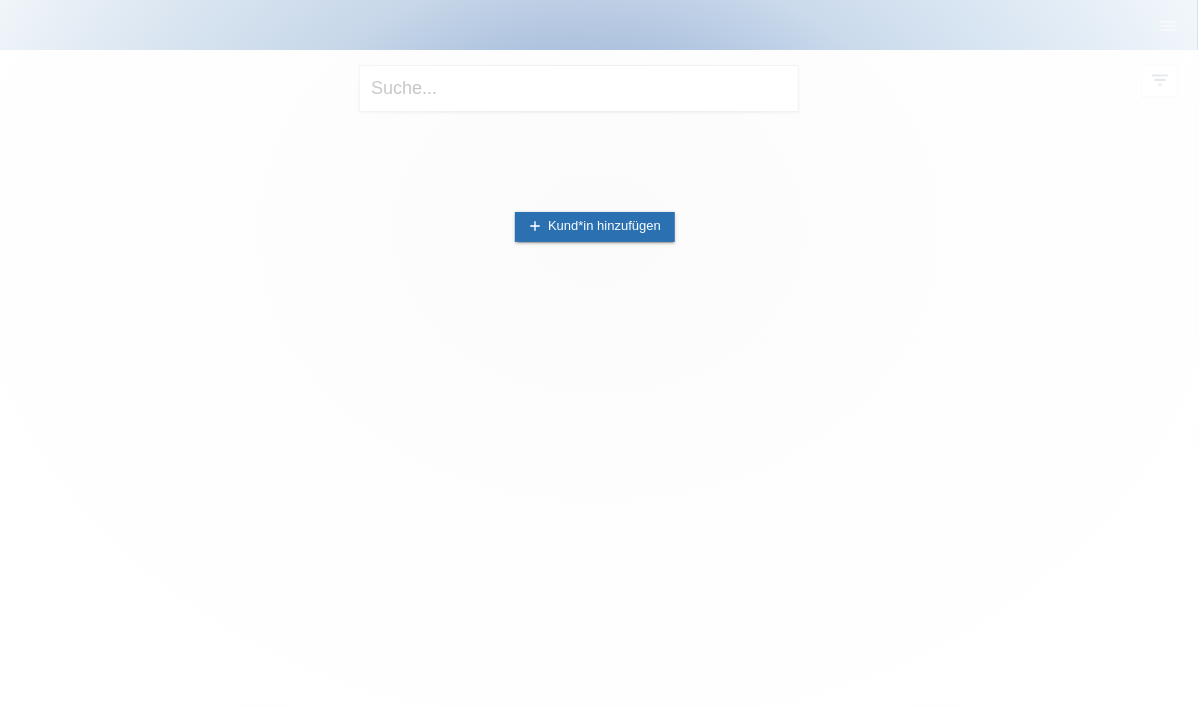 click at bounding box center [599, 353] 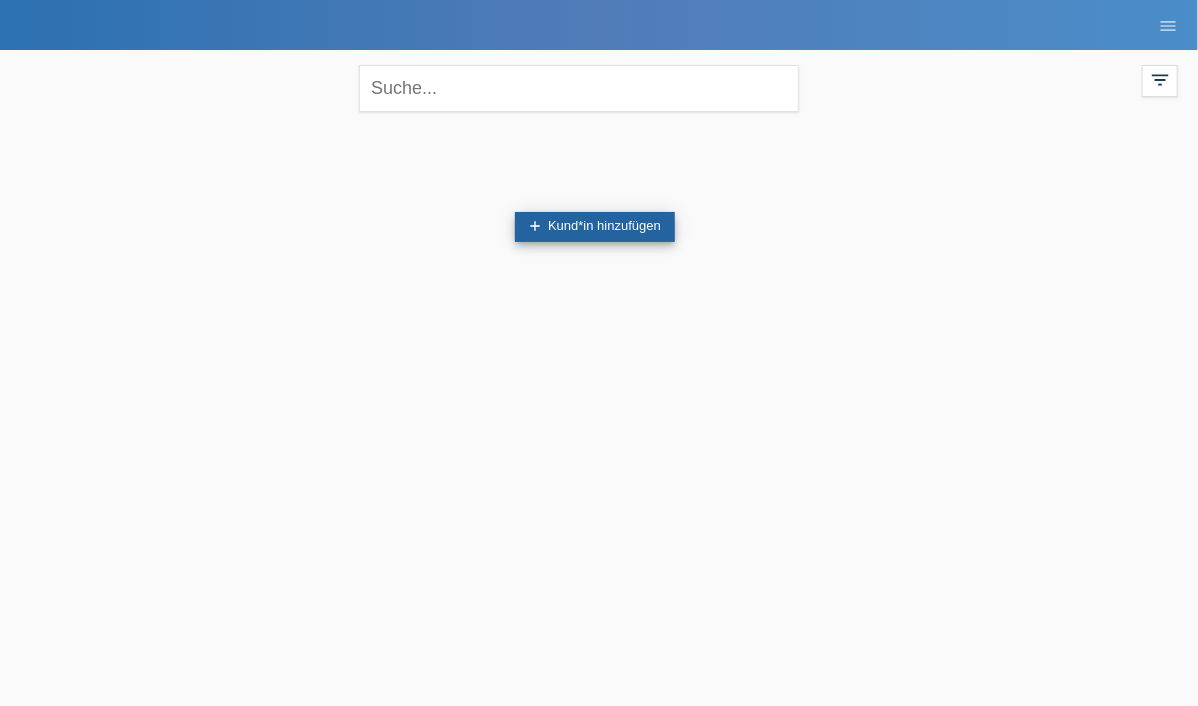 click on "add  Kund*in hinzufügen" at bounding box center [595, 227] 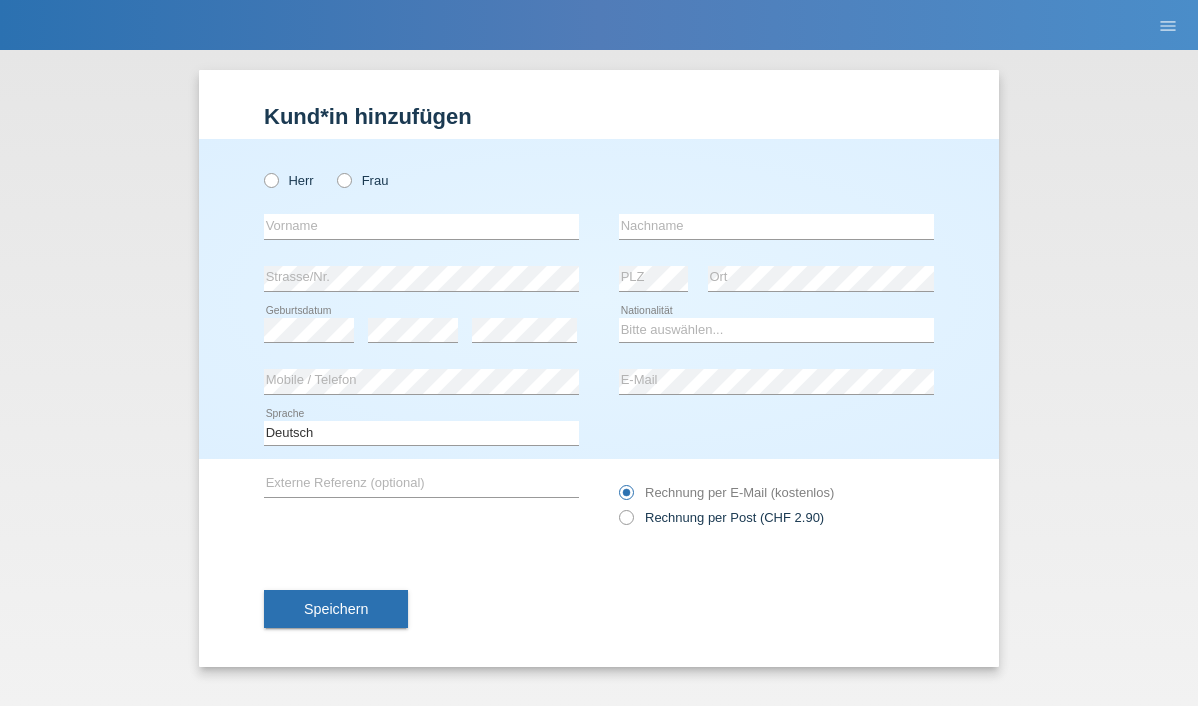 scroll, scrollTop: 0, scrollLeft: 0, axis: both 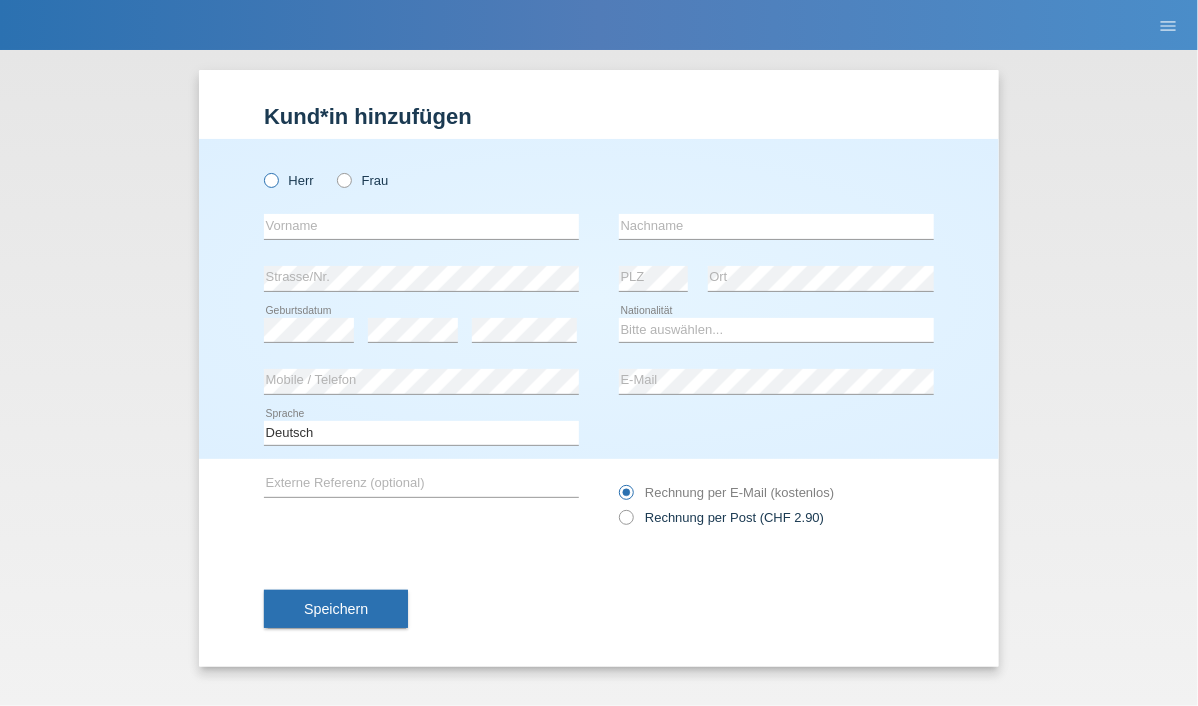 click at bounding box center (261, 170) 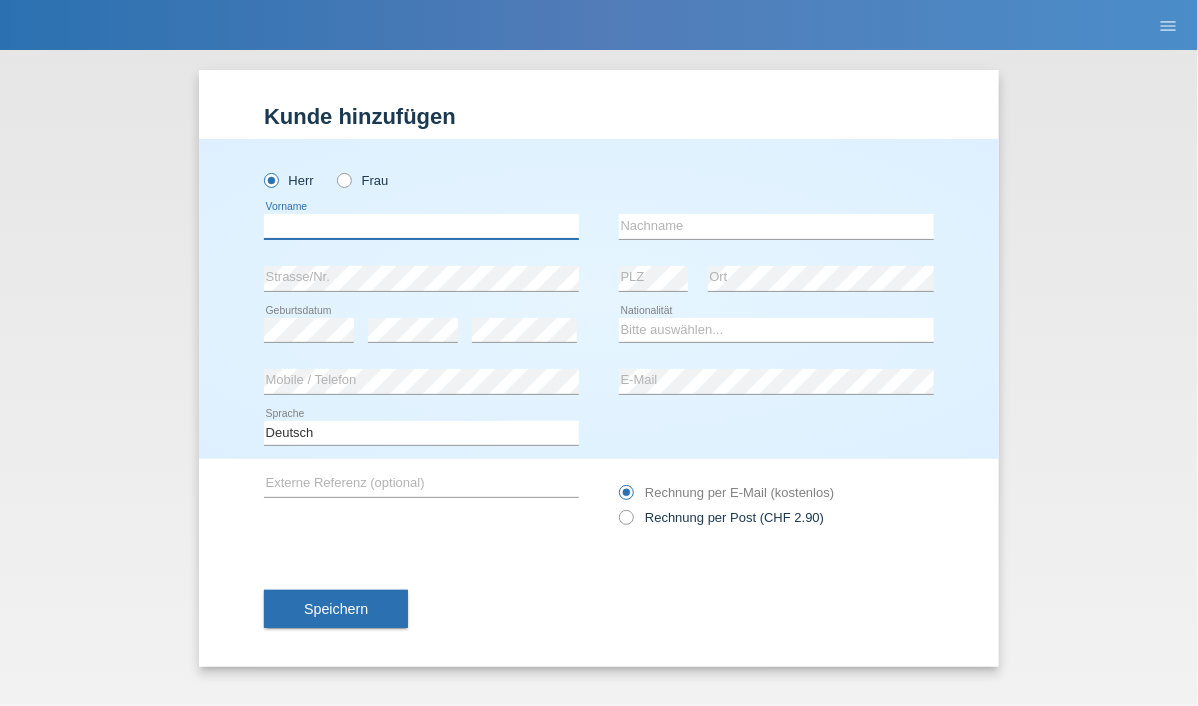 click at bounding box center [421, 226] 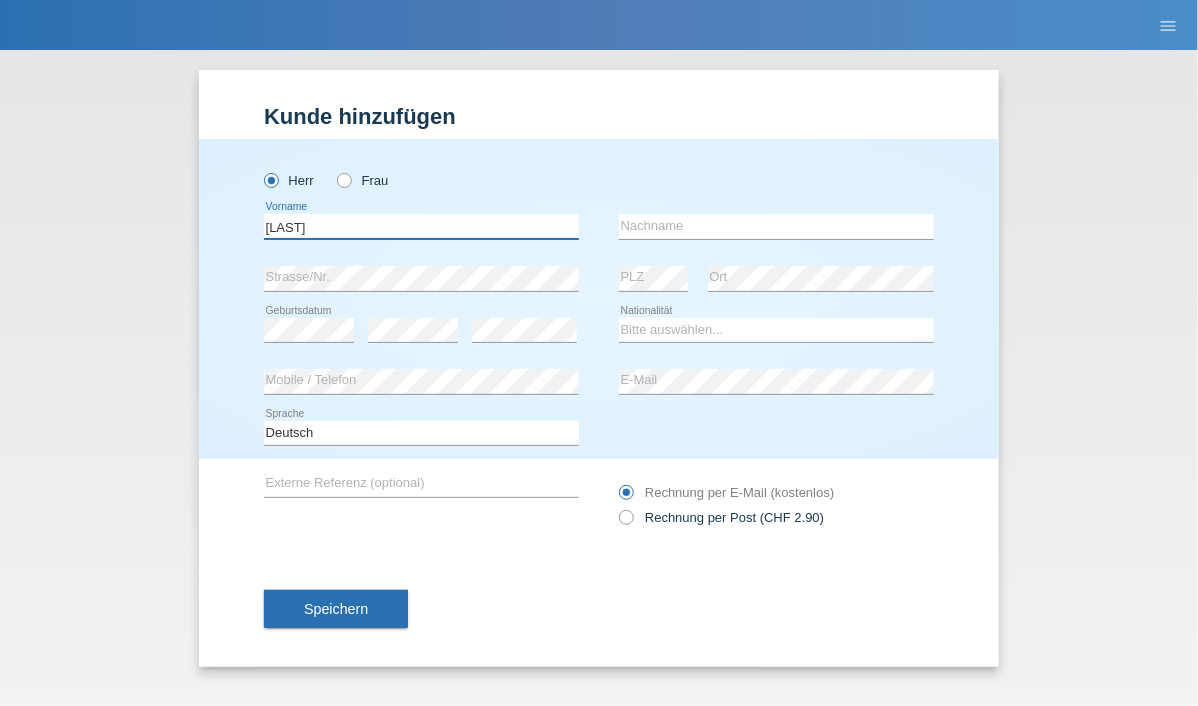 type on "Mojtaba" 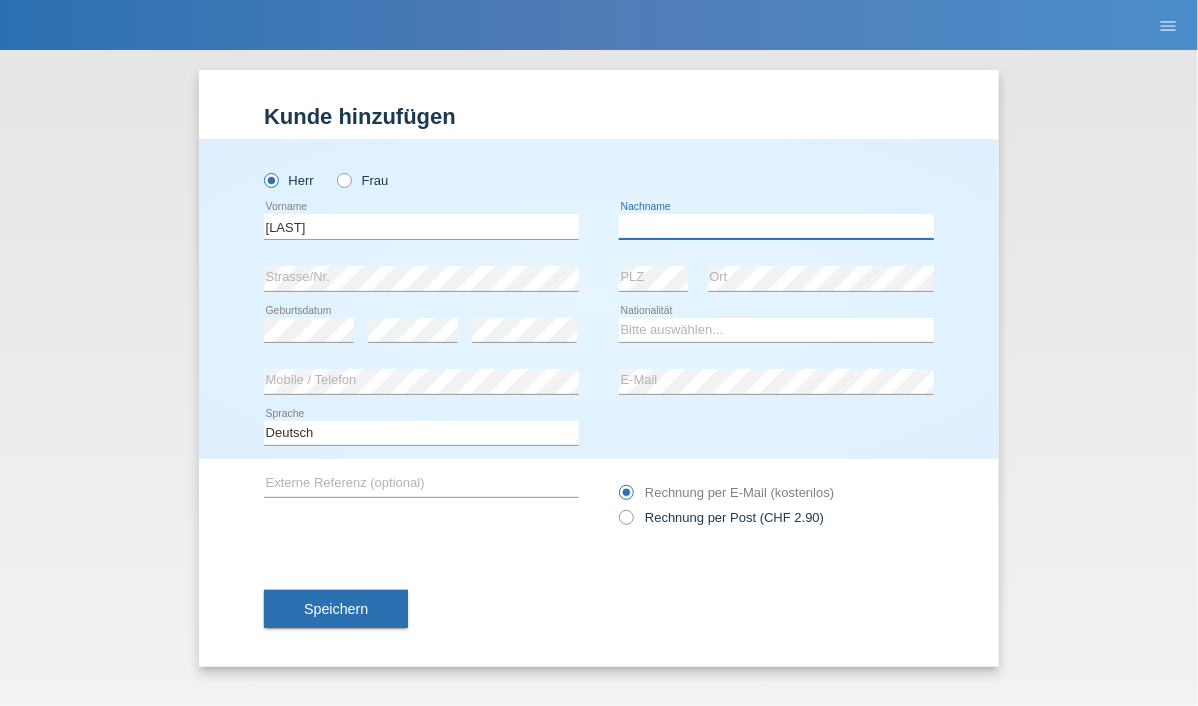 click at bounding box center (776, 226) 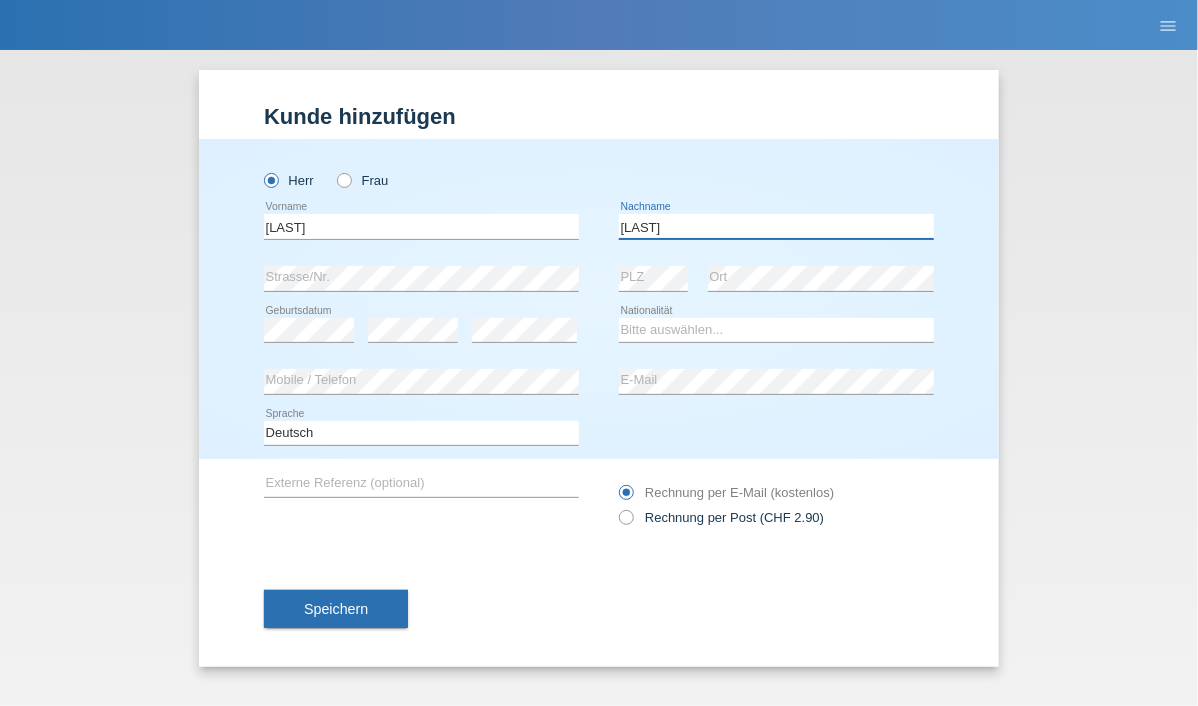 type on "Mohammadi" 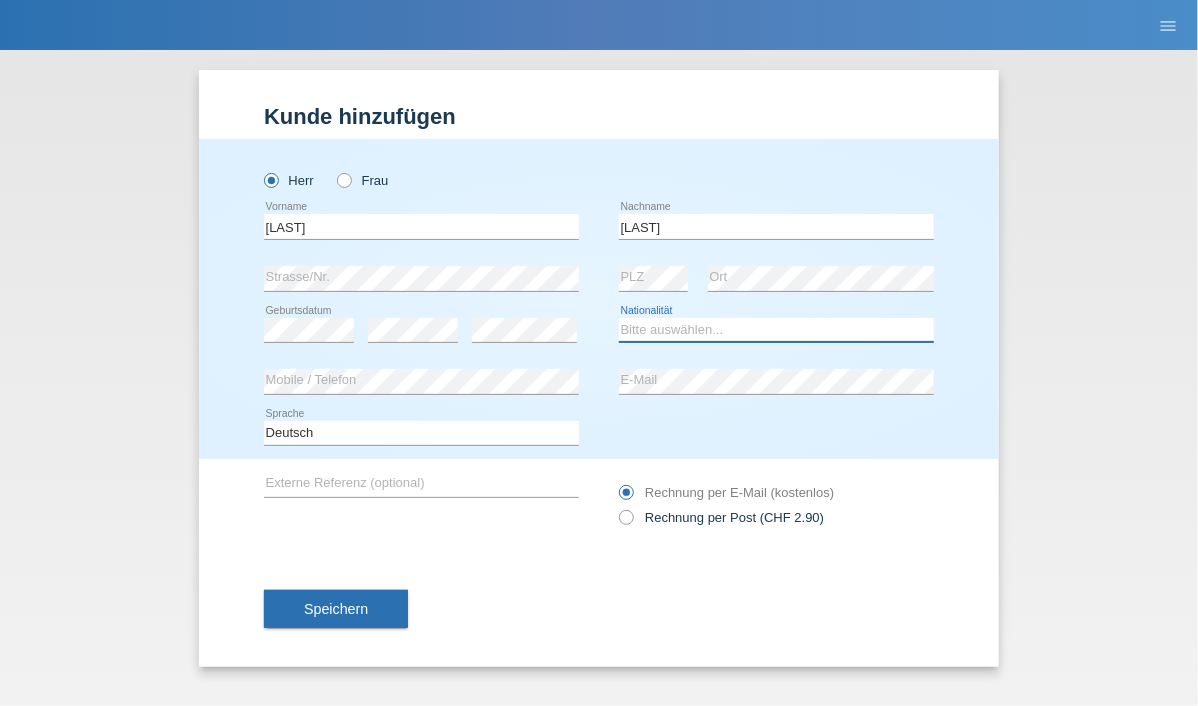 click on "Bitte auswählen...
Schweiz
Deutschland
Liechtenstein
Österreich
------------
Afghanistan
Ägypten
Åland
Albanien
Algerien" at bounding box center (776, 330) 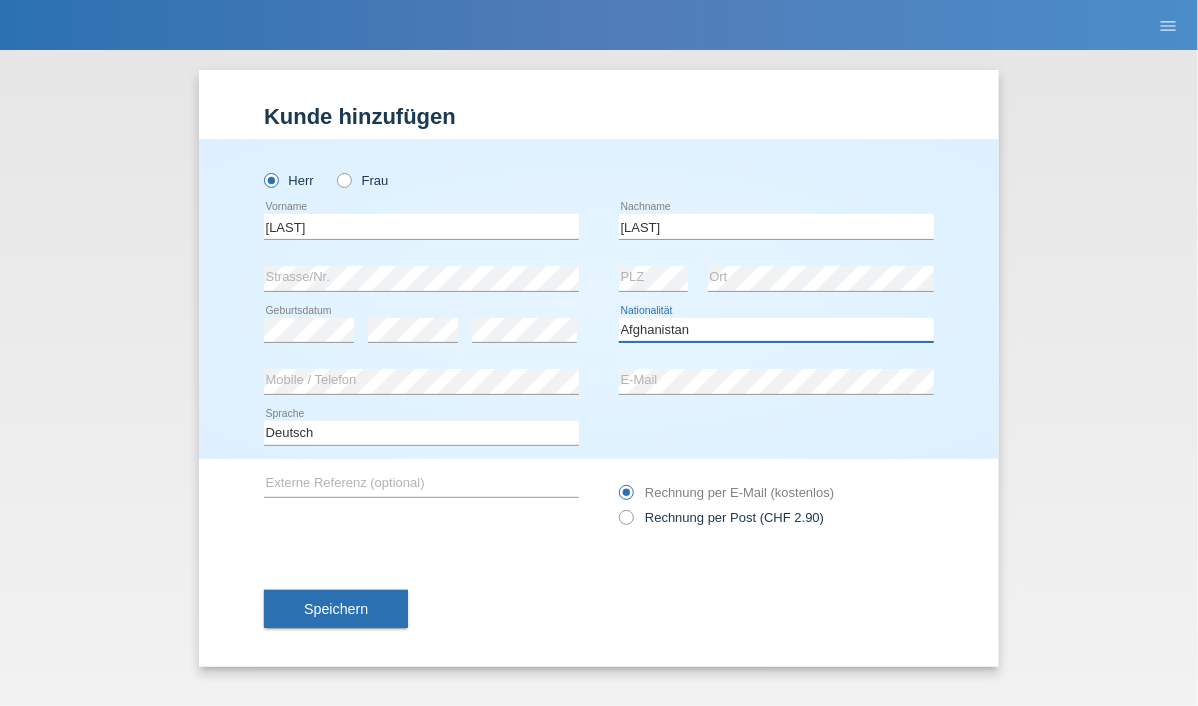 click on "Bitte auswählen...
Schweiz
Deutschland
Liechtenstein
Österreich
------------
Afghanistan
Ägypten
Åland
Albanien
Algerien" at bounding box center [776, 330] 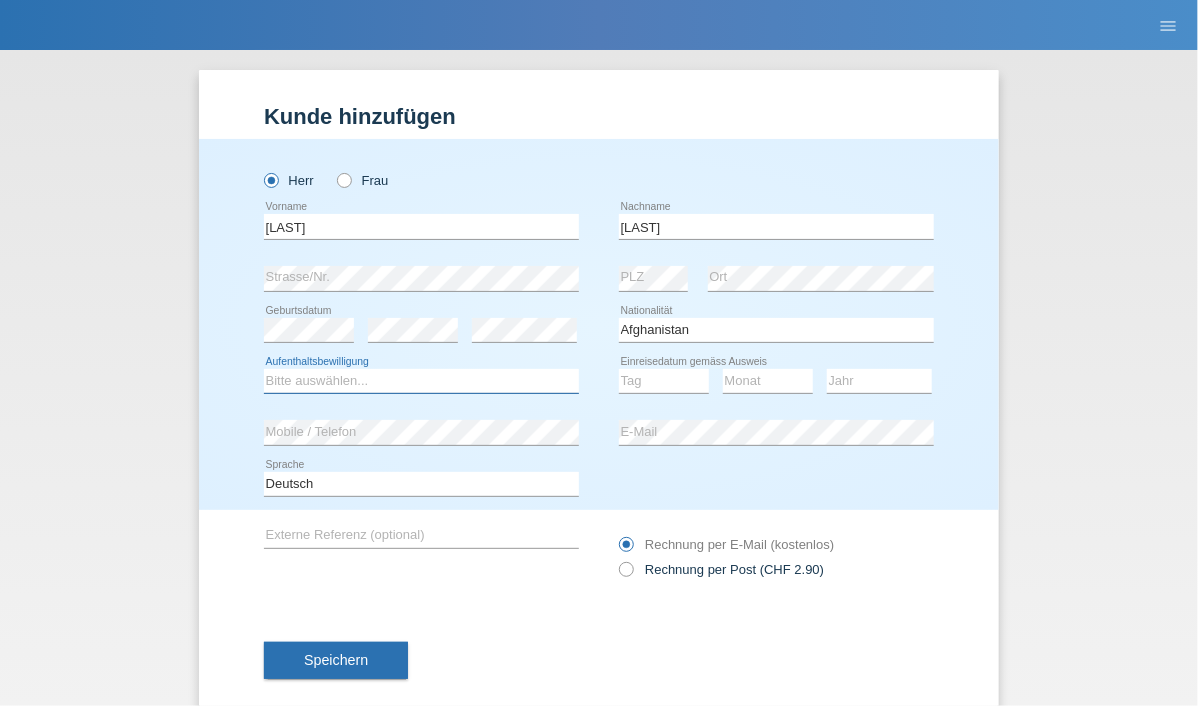 click on "Bitte auswählen...
C
B
B - Flüchtlingsstatus
Andere" at bounding box center (421, 381) 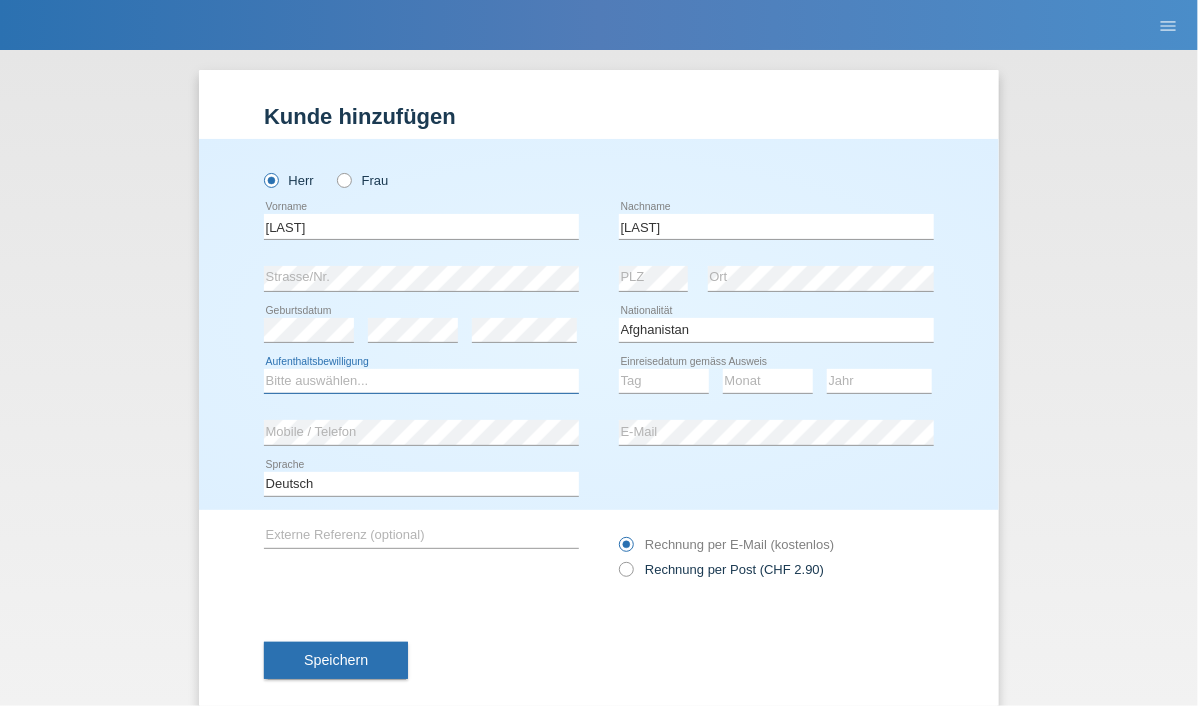 select on "B" 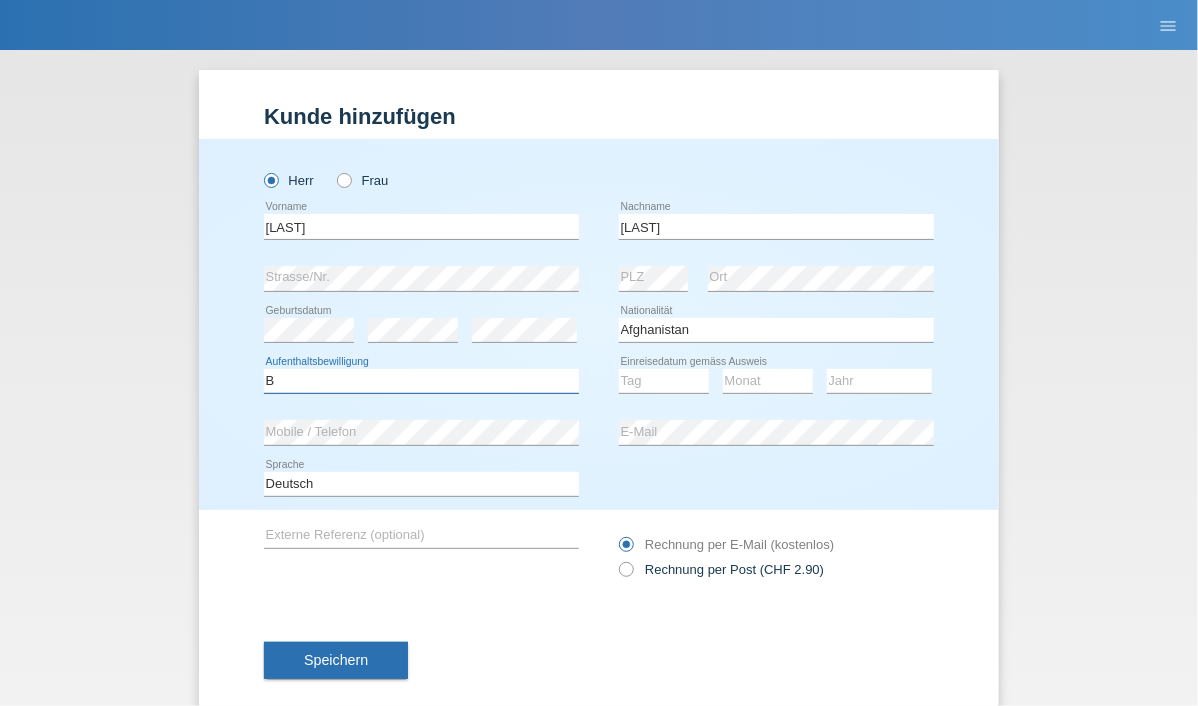 click on "Bitte auswählen...
C
B
B - Flüchtlingsstatus
Andere" at bounding box center (421, 381) 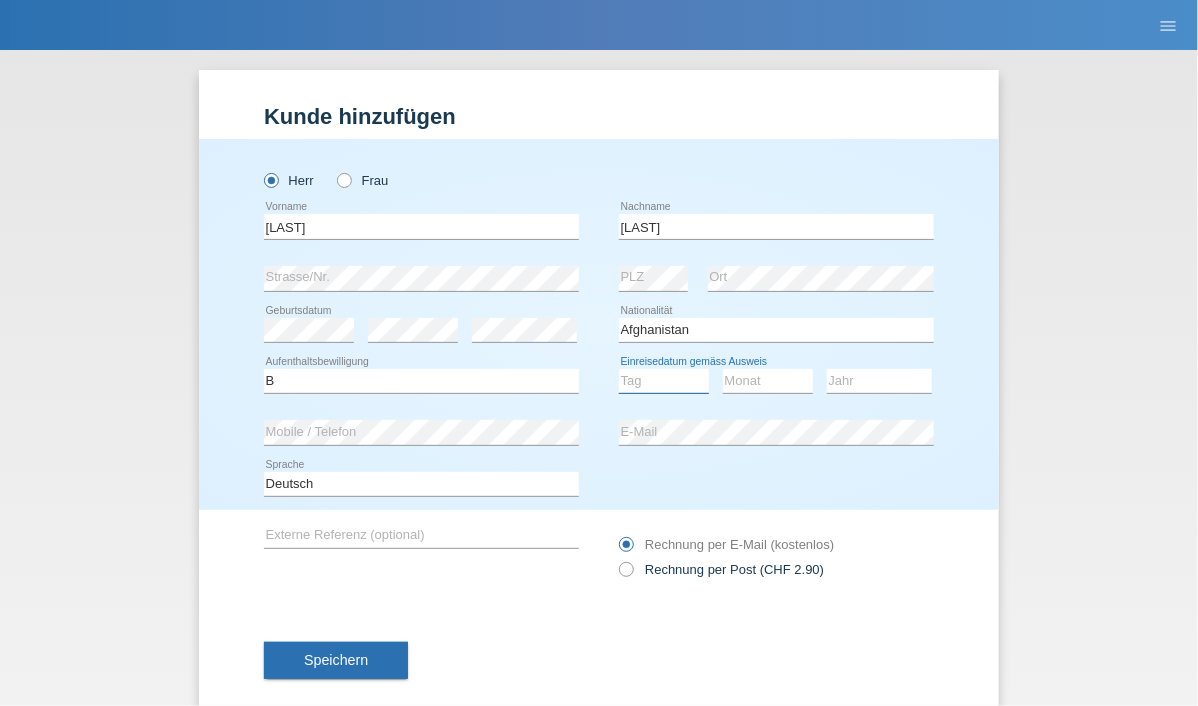 click on "Tag
01
02
03
04
05
06
07
08
09
10 11" at bounding box center [664, 381] 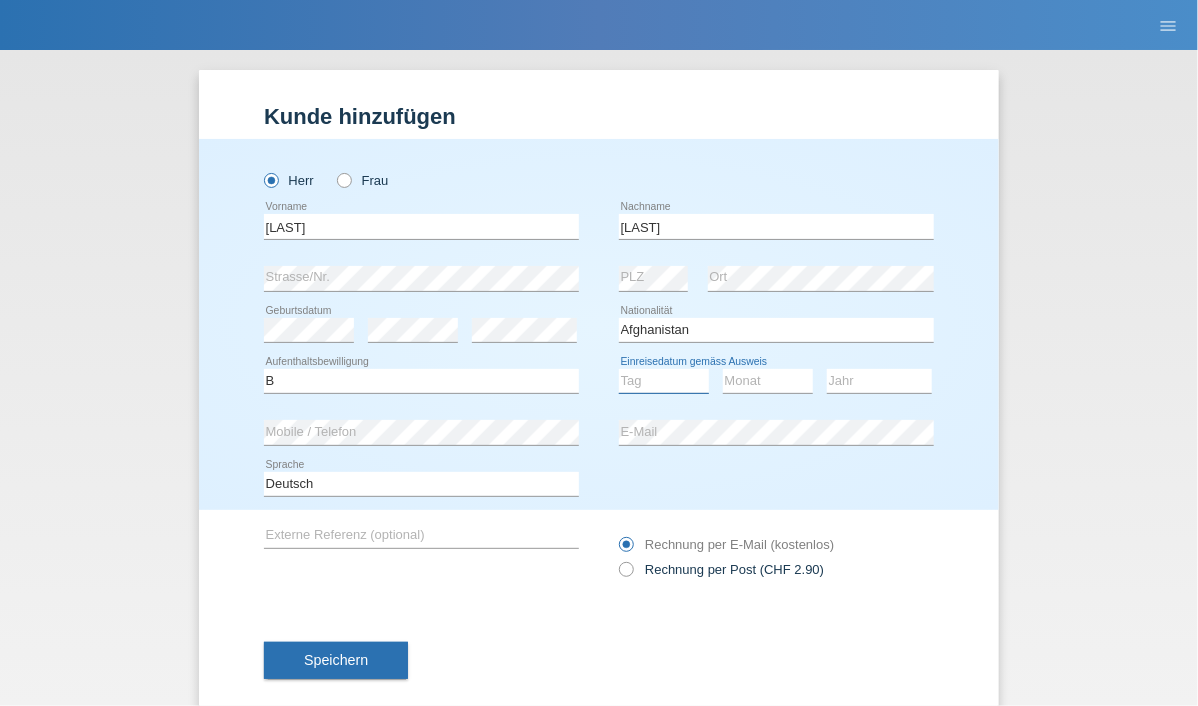 select on "23" 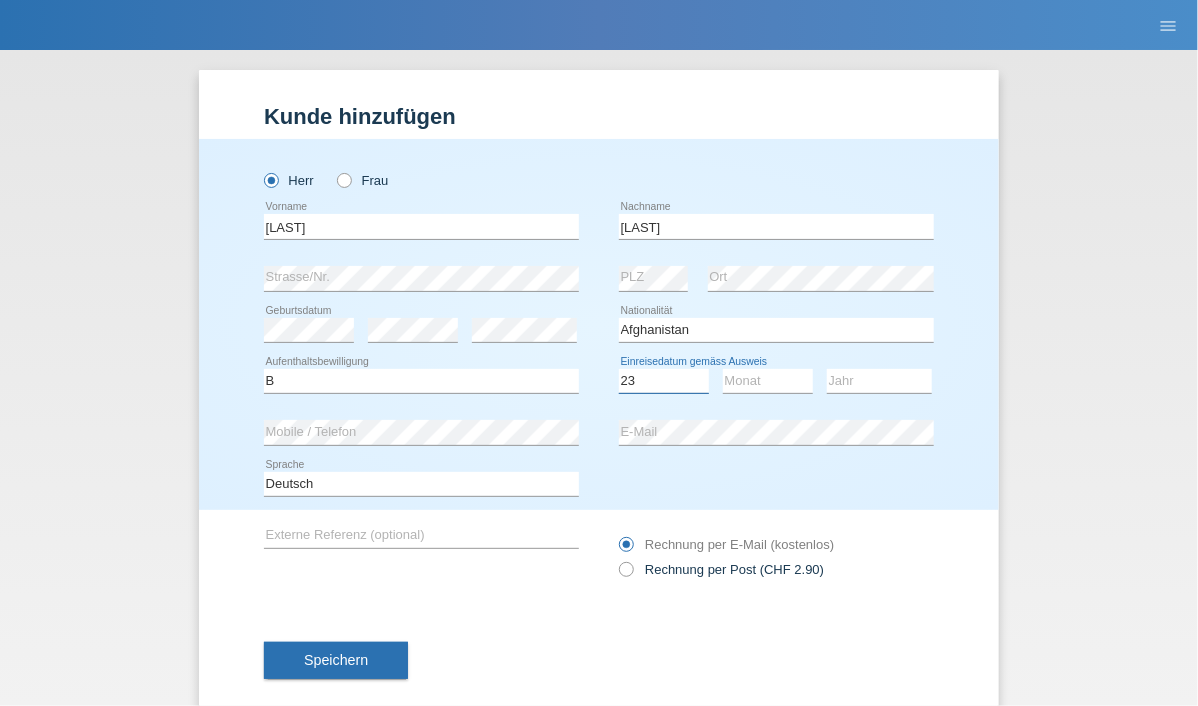 click on "Tag
01
02
03
04
05
06
07
08
09
10 11" at bounding box center (664, 381) 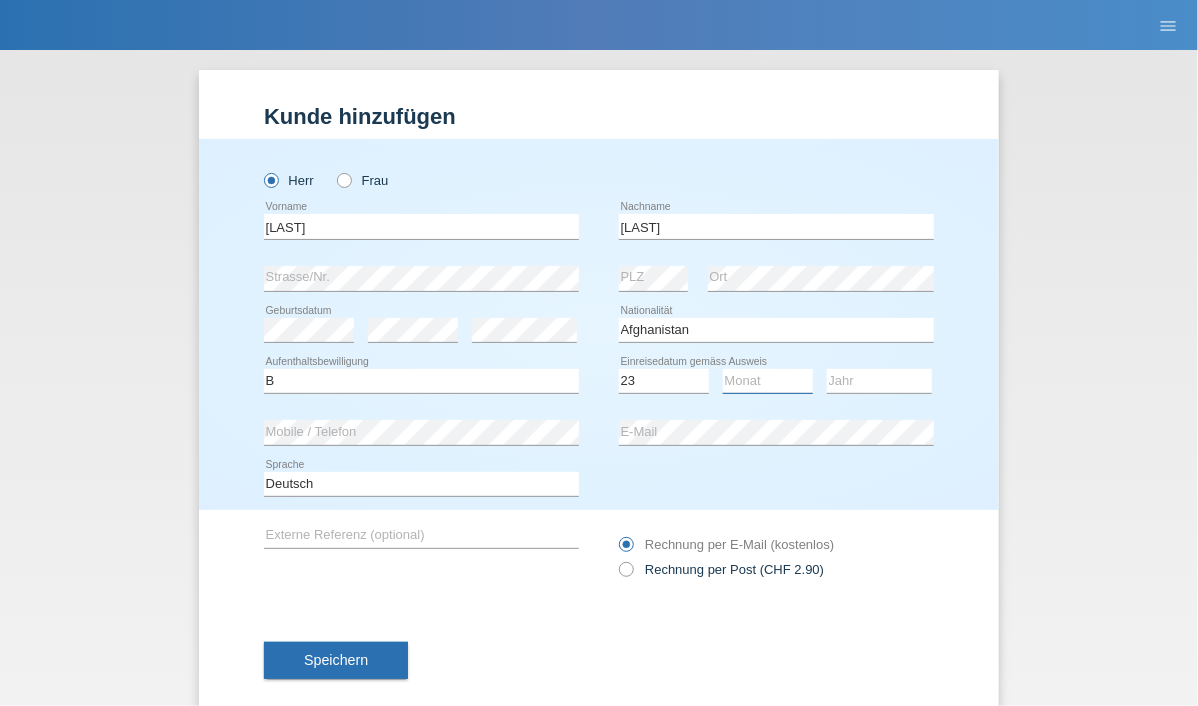 click on "Monat
01
02
03
04
05
06
07
08
09
10 11" at bounding box center (768, 381) 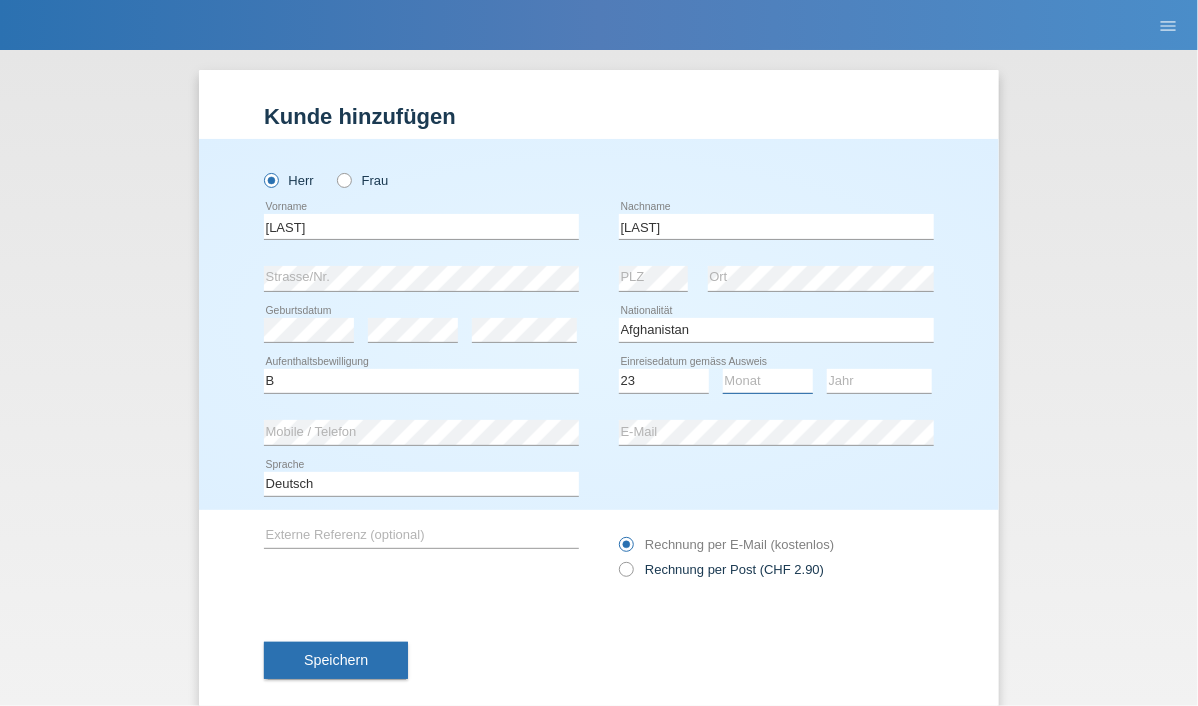 select on "11" 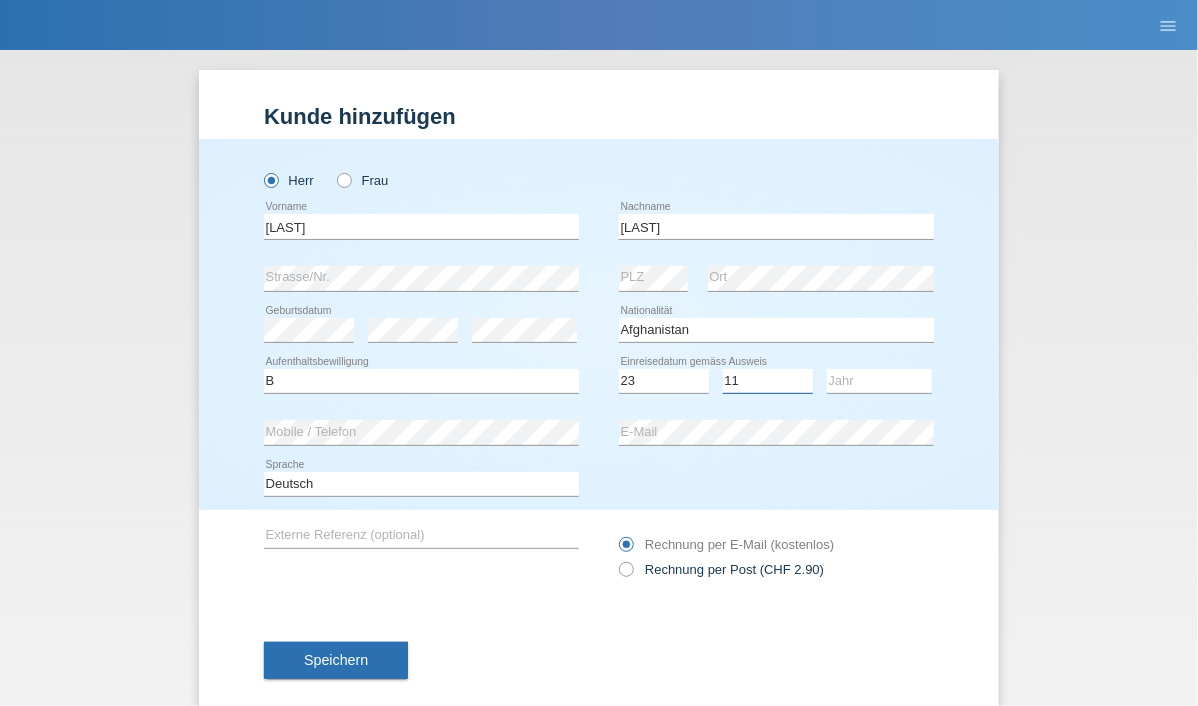 click on "Monat
01
02
03
04
05
06
07
08
09
10 11" at bounding box center [768, 381] 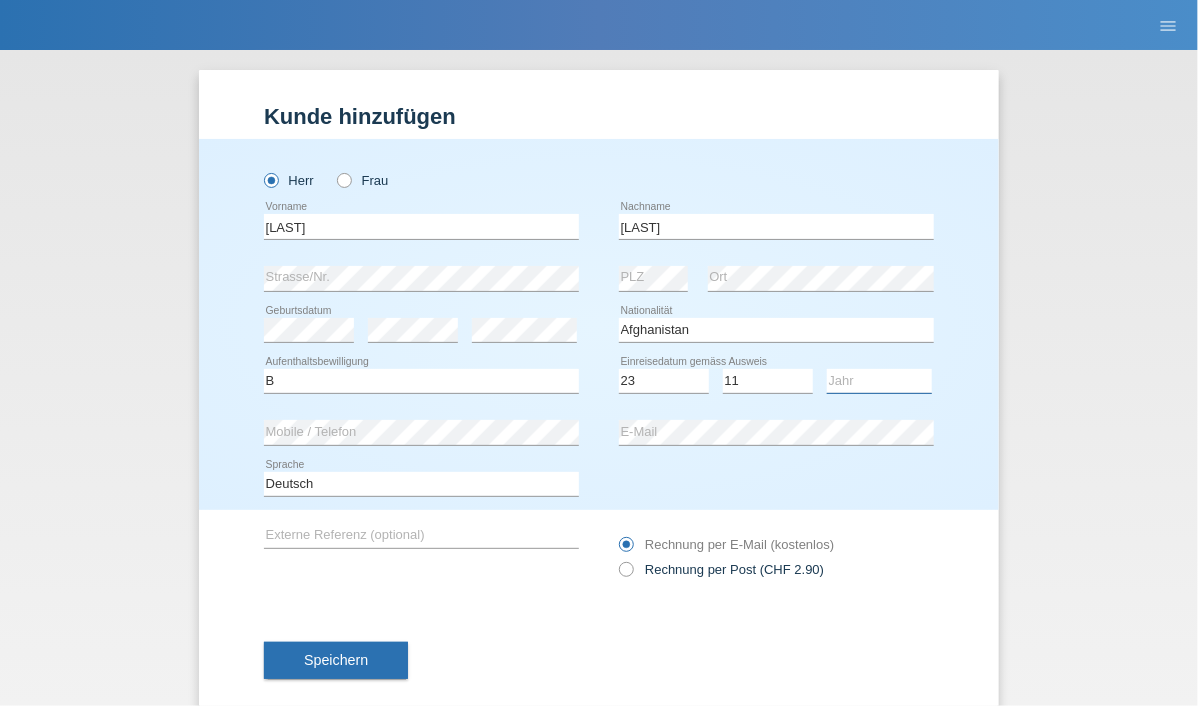 click on "Jahr
2025
2024
2023
2022
2021
2020
2019
2018
2017 2016 2015 2014 2013 2012 2011 2010 2009 2008 2007 2006 2005 2004 2003 2002 2001" at bounding box center (879, 381) 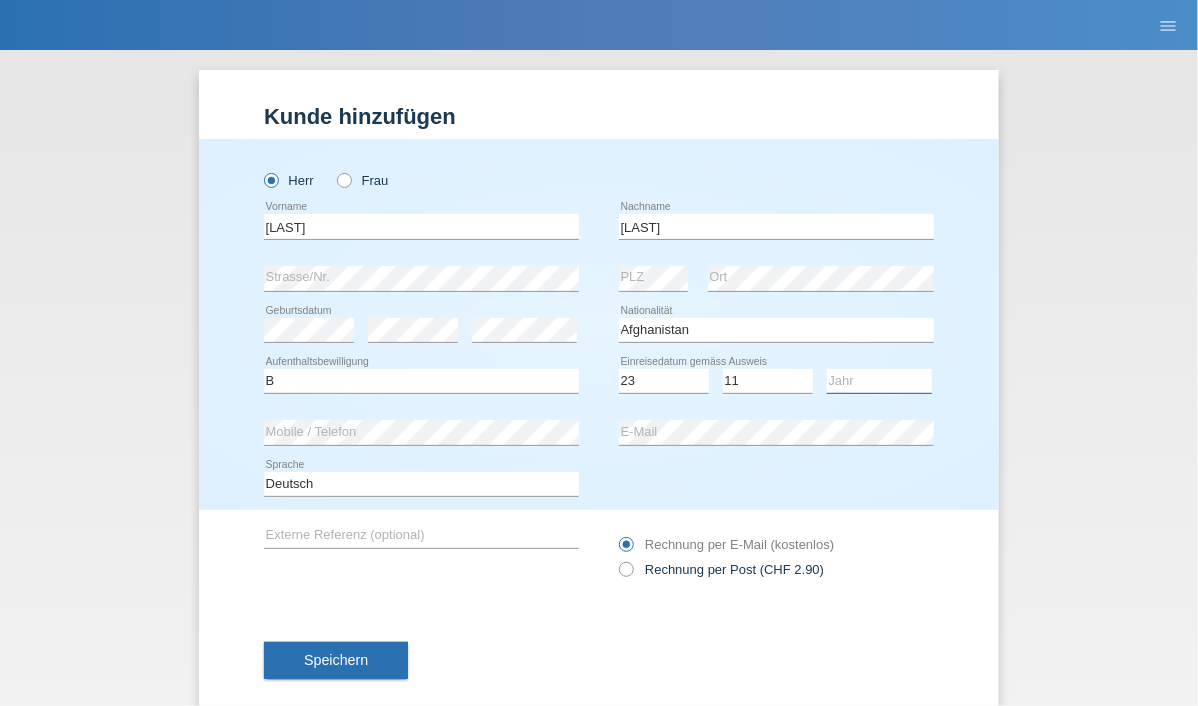 select on "2015" 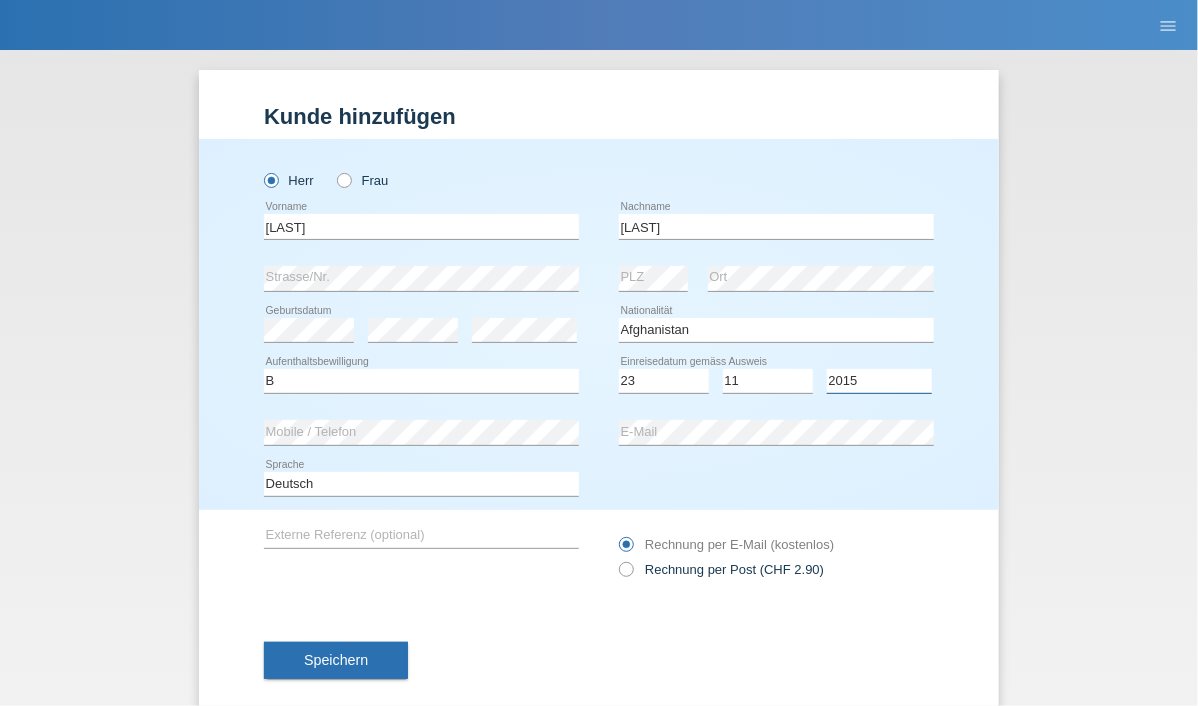 click on "Jahr
2025
2024
2023
2022
2021
2020
2019
2018
2017 2016 2015 2014 2013 2012 2011 2010 2009 2008 2007 2006 2005 2004 2003 2002 2001" at bounding box center (879, 381) 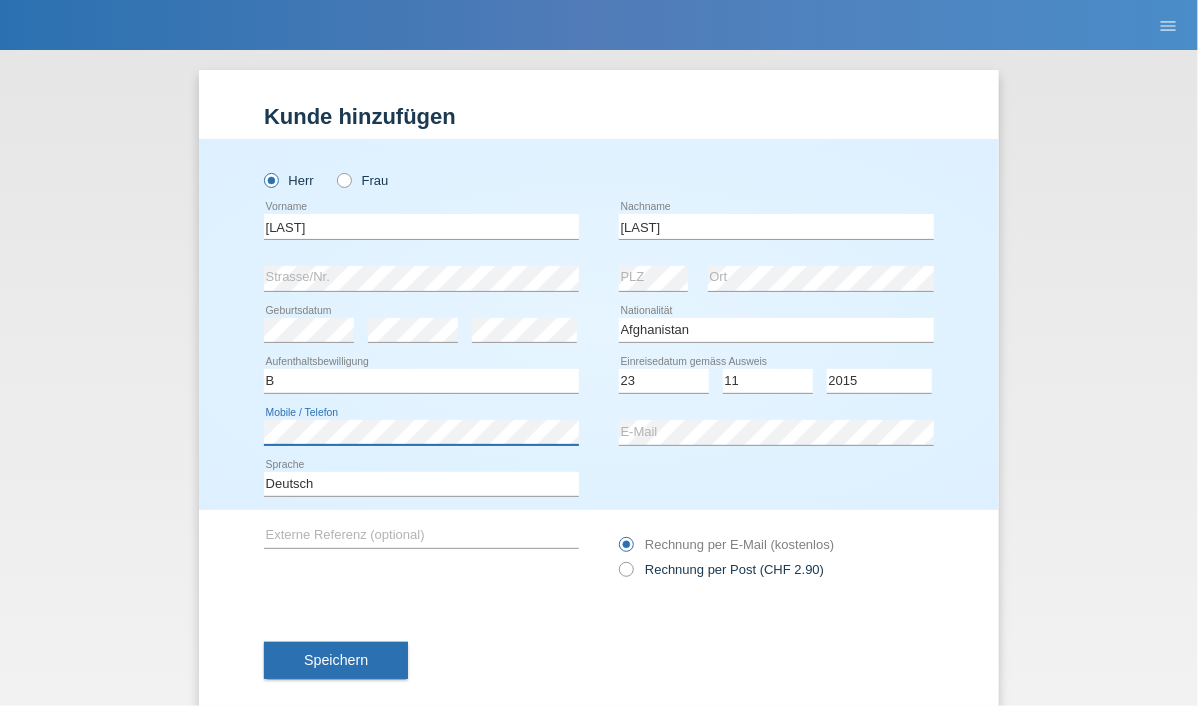 scroll, scrollTop: 31, scrollLeft: 0, axis: vertical 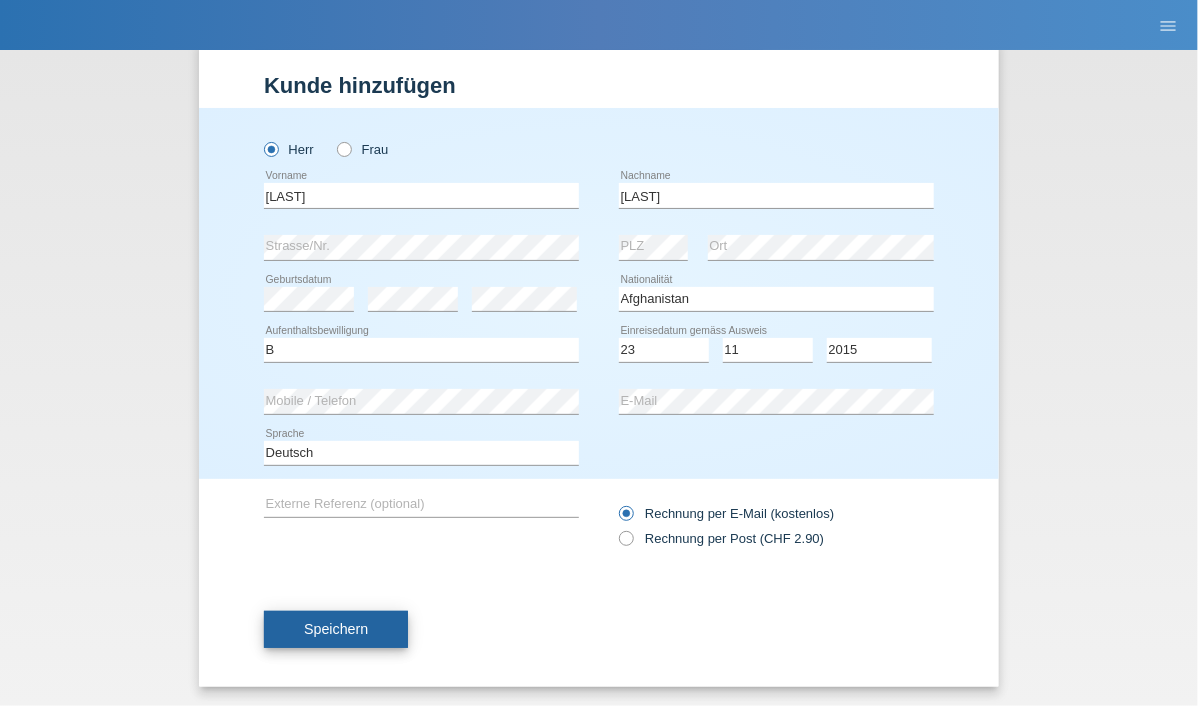 click on "Speichern" at bounding box center (336, 629) 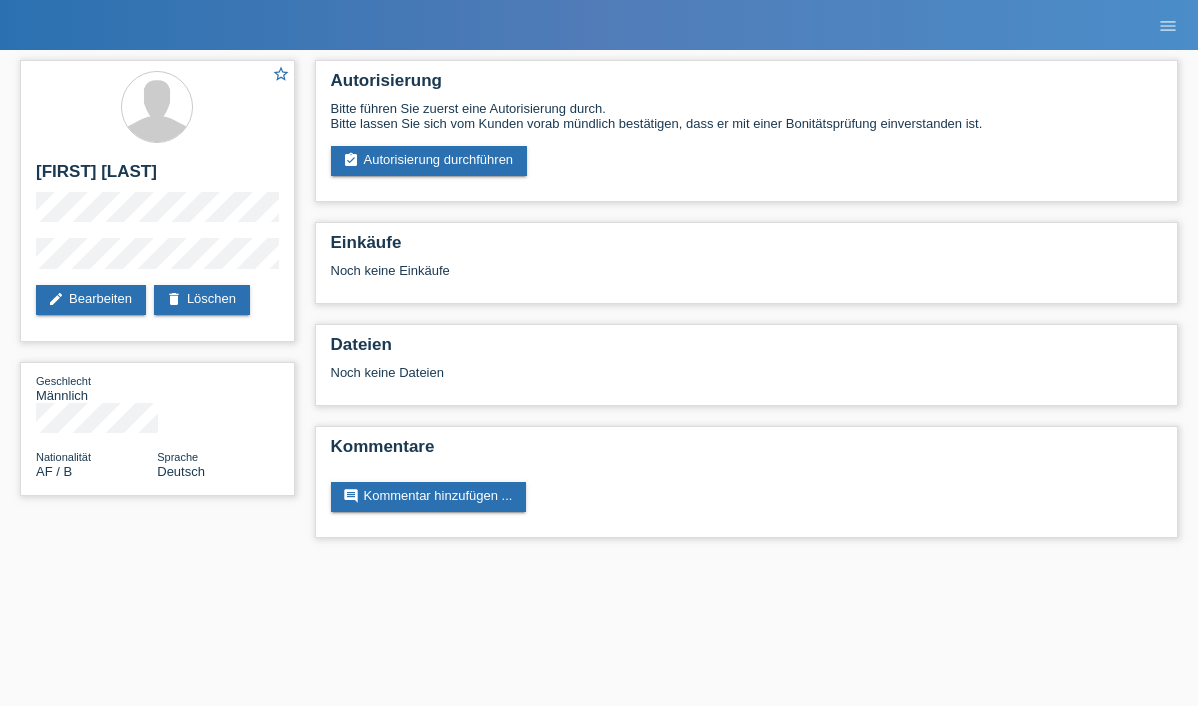 scroll, scrollTop: 0, scrollLeft: 0, axis: both 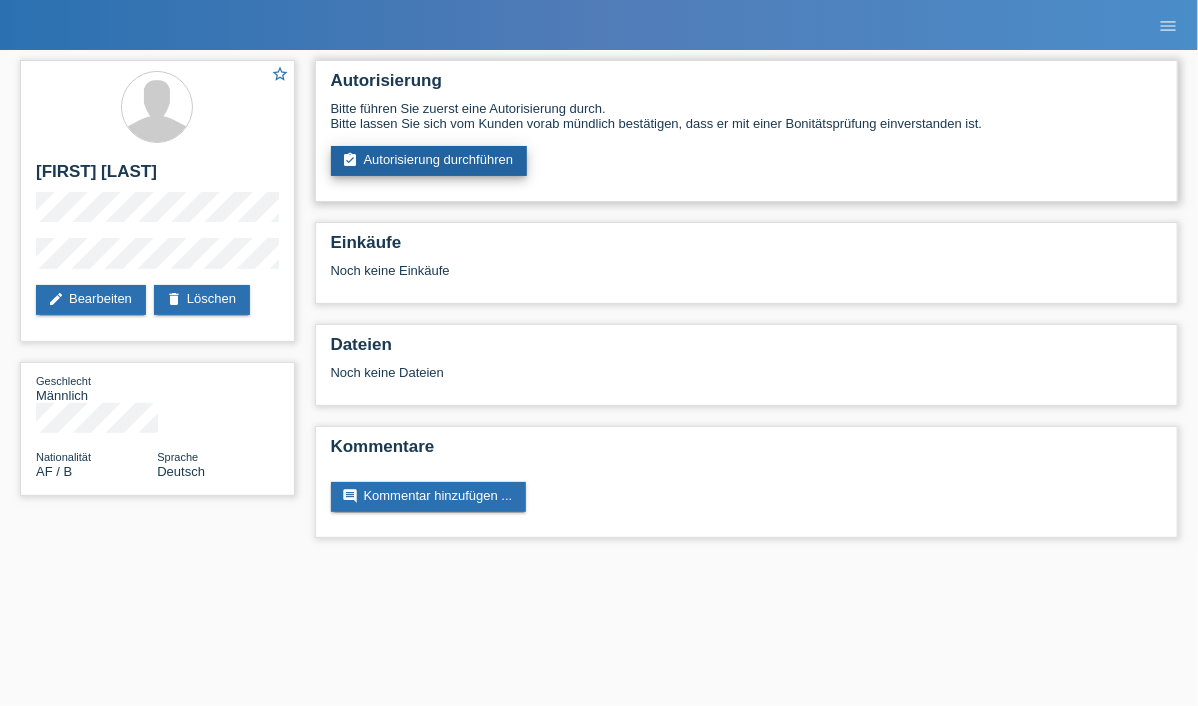 drag, startPoint x: 466, startPoint y: 158, endPoint x: 424, endPoint y: 167, distance: 42.953465 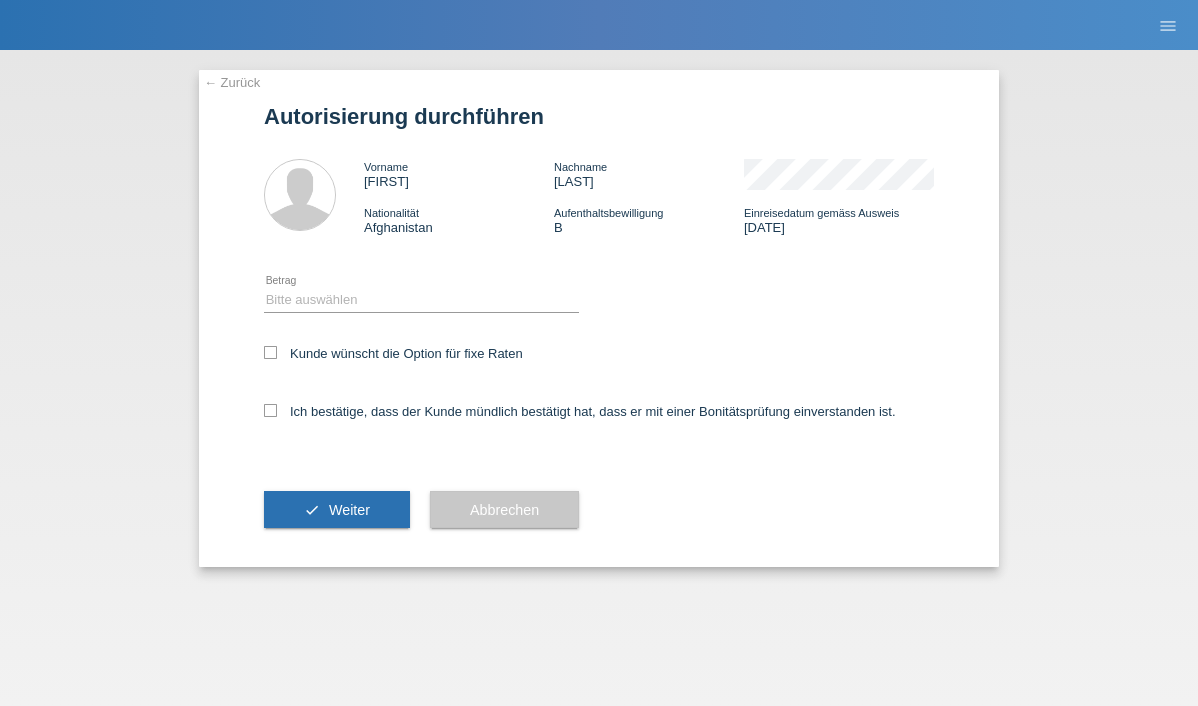 scroll, scrollTop: 0, scrollLeft: 0, axis: both 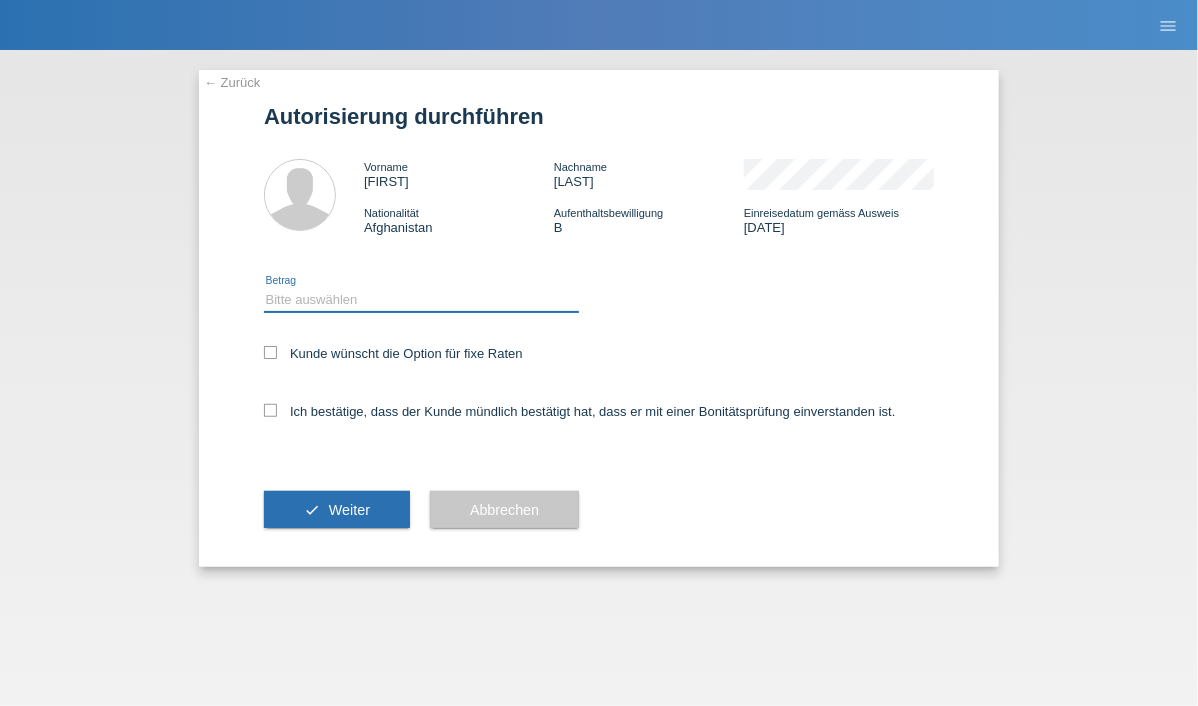 click on "Bitte auswählen
CHF 1.00 - CHF 499.00
CHF 500.00 - CHF 1'999.00
CHF 2'000.00 - CHF 15'000.00" at bounding box center (421, 300) 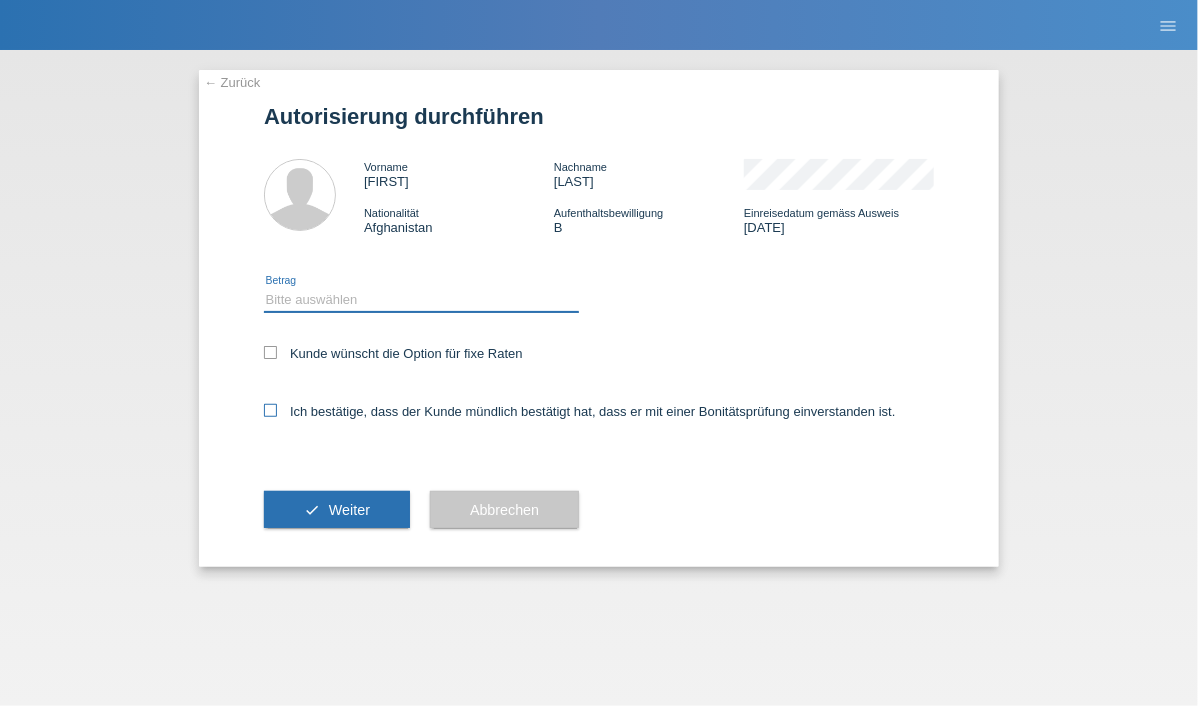 select on "3" 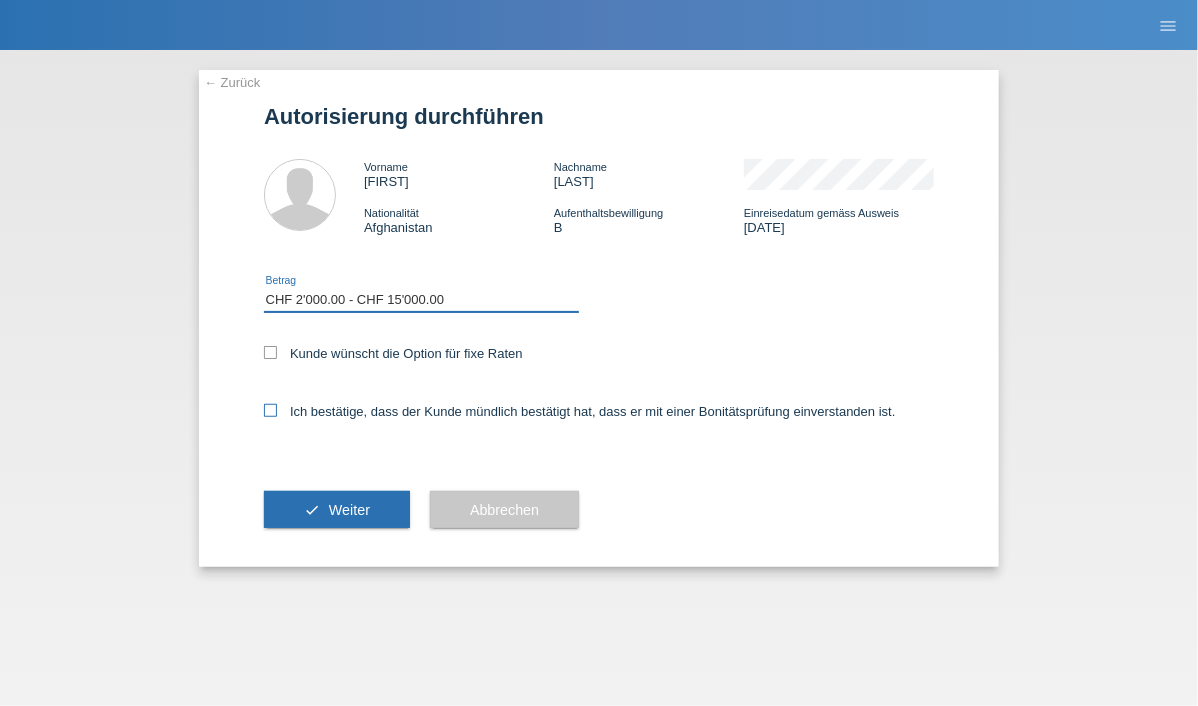 click on "Bitte auswählen
CHF 1.00 - CHF 499.00
CHF 500.00 - CHF 1'999.00
CHF 2'000.00 - CHF 15'000.00" at bounding box center (421, 300) 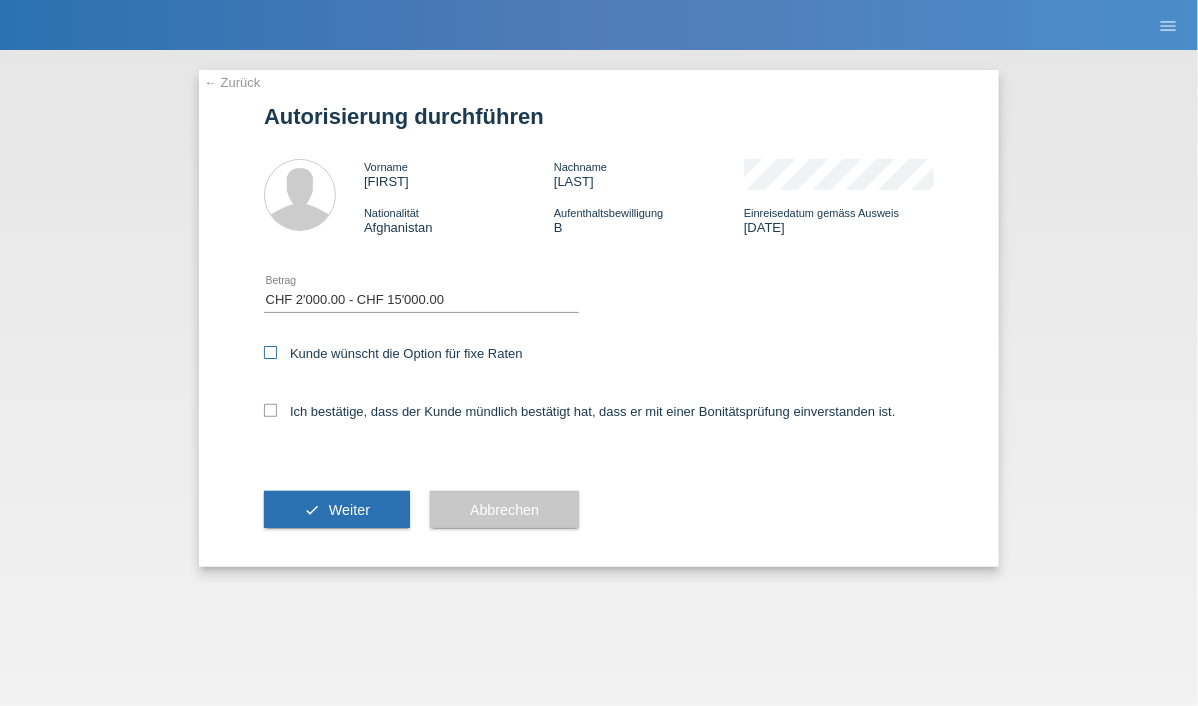 click at bounding box center [270, 352] 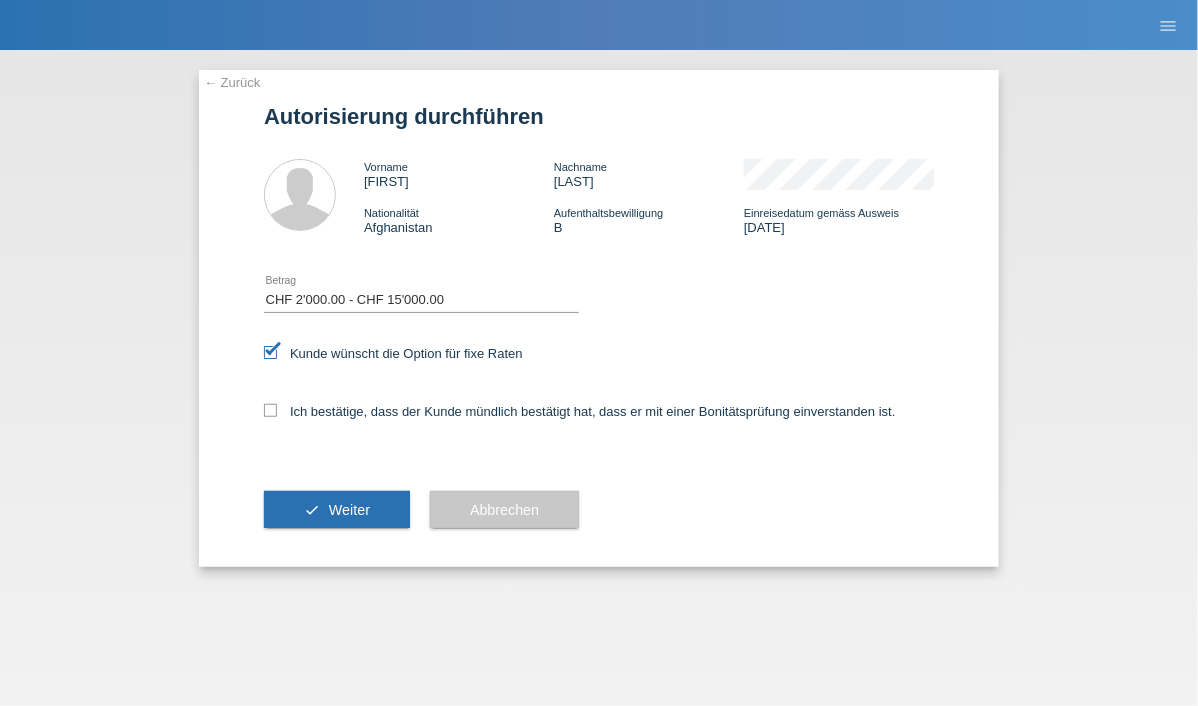click on "← Zurück
Autorisierung durchführen
Vorname
Mojtaba
Nachname
Mohammadi
Nationalität
Afghanistan
Aufenthaltsbewilligung
error" at bounding box center [599, 318] 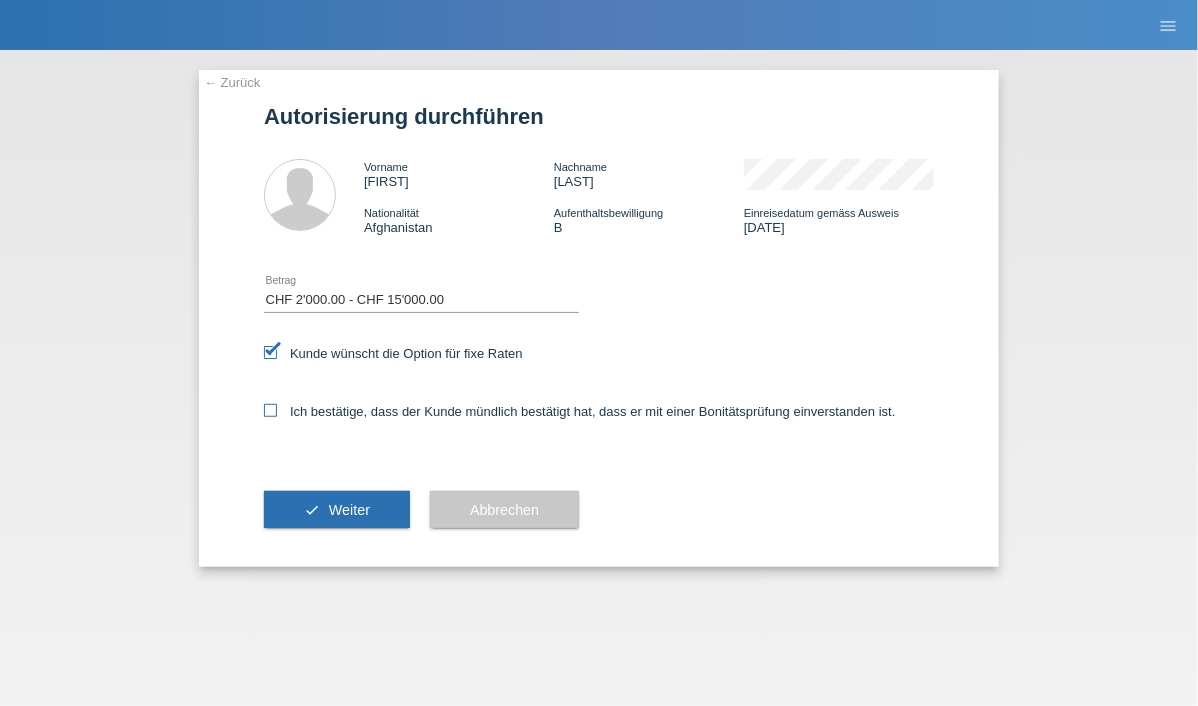 click at bounding box center (270, 410) 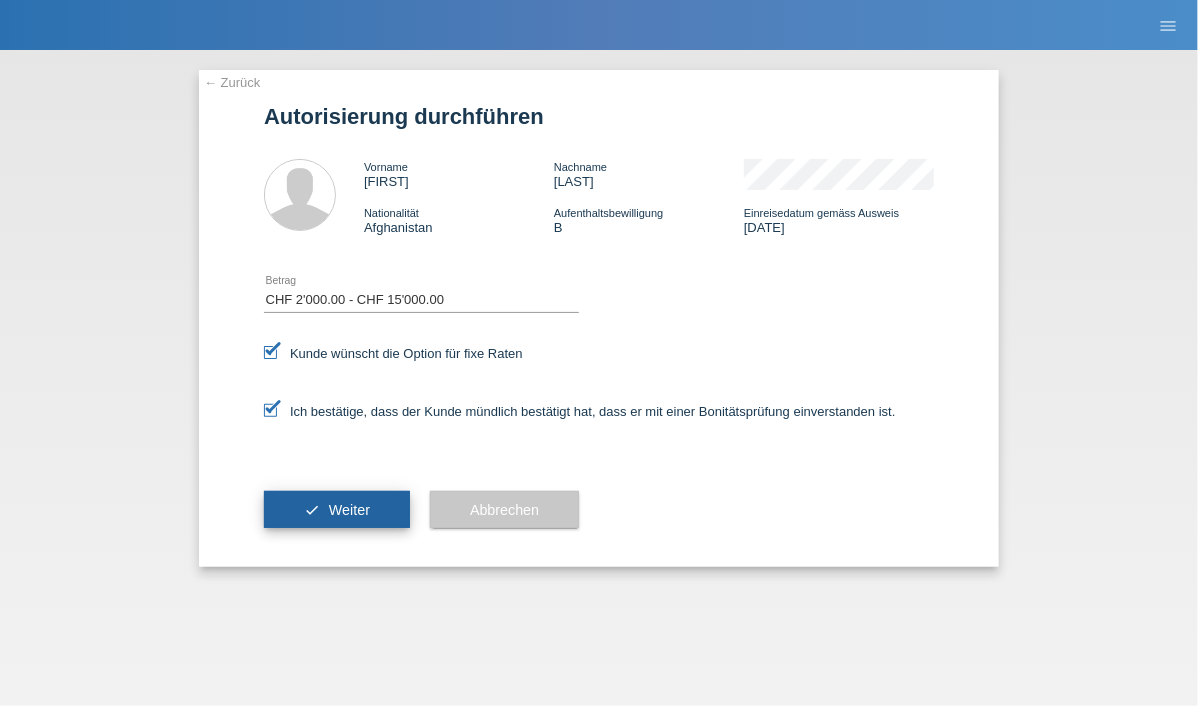 click on "Weiter" at bounding box center [349, 510] 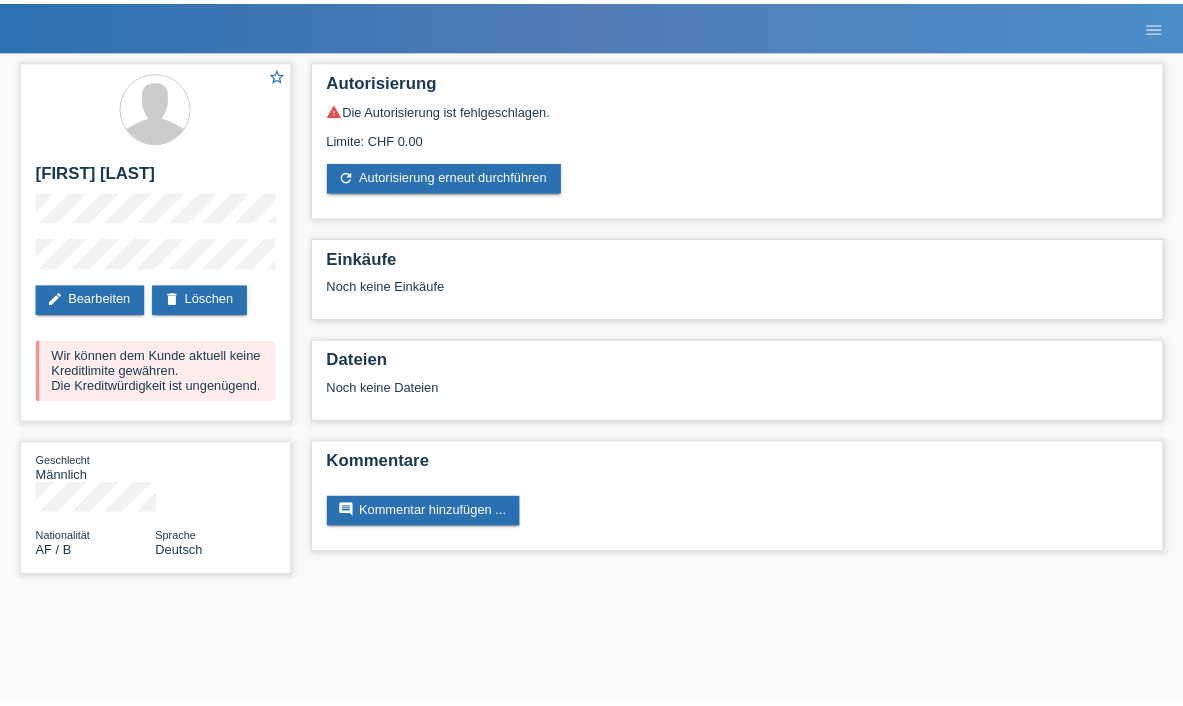 scroll, scrollTop: 0, scrollLeft: 0, axis: both 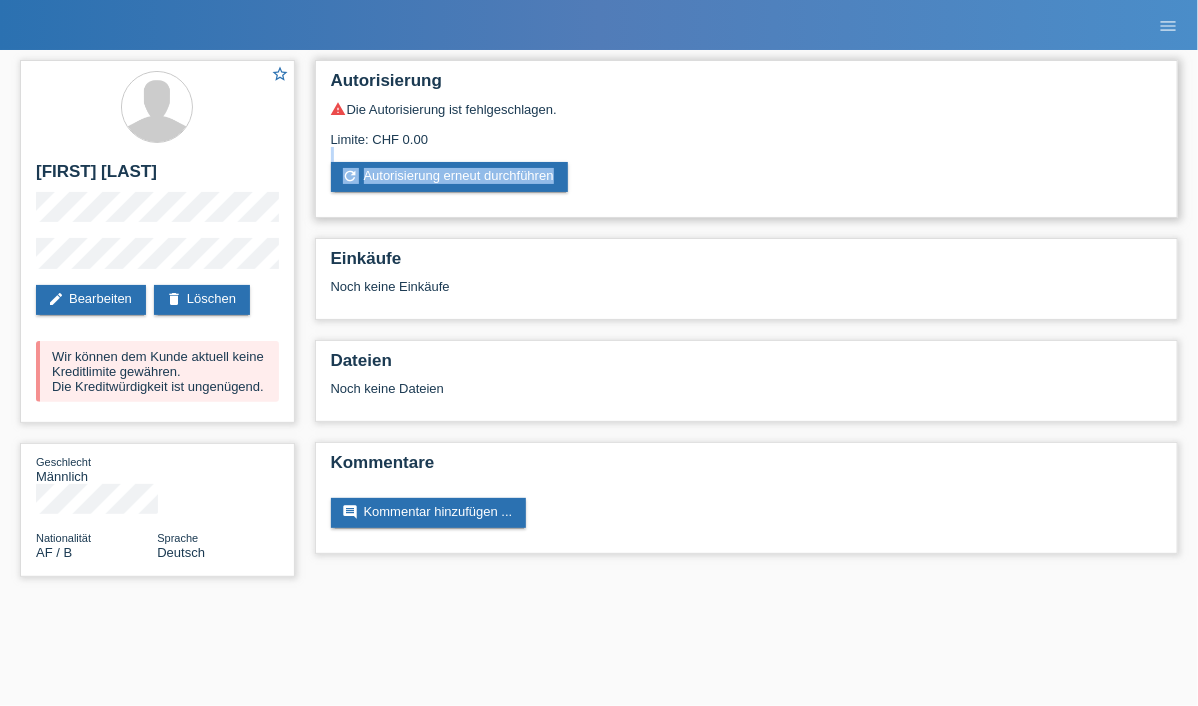 drag, startPoint x: 554, startPoint y: 147, endPoint x: 346, endPoint y: 208, distance: 216.76024 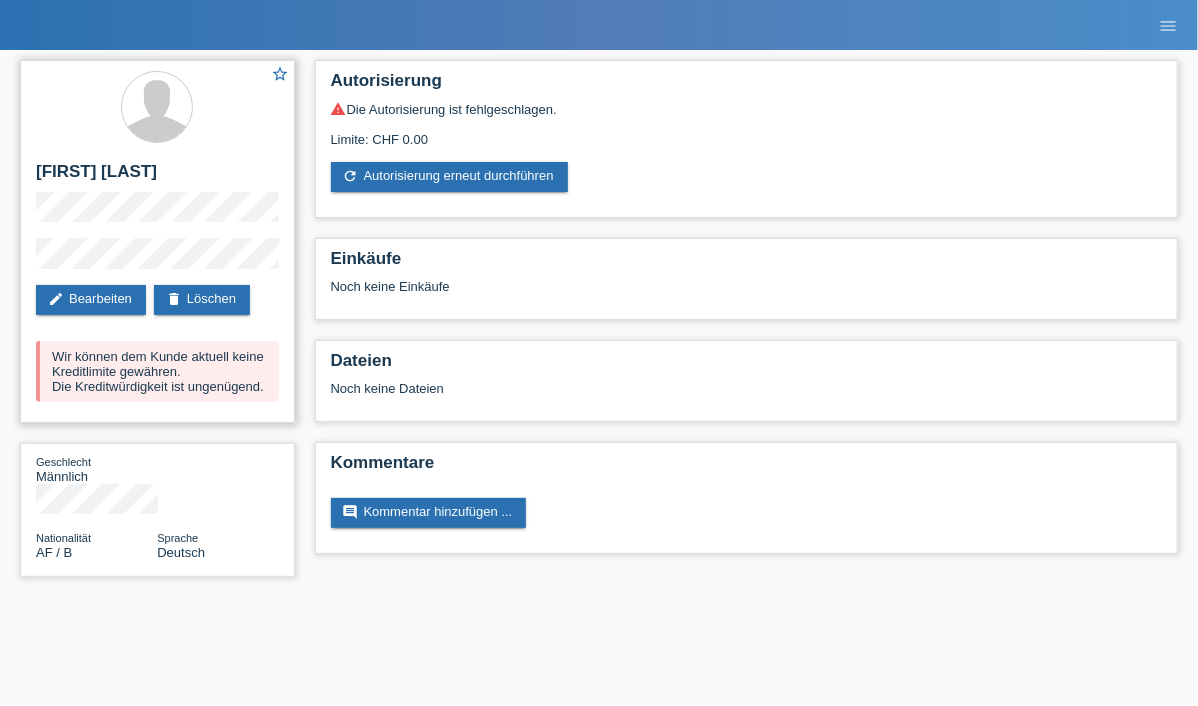 click on "star_border
[FIRST] [LAST]
edit  Bearbeiten
delete  Löschen
Wir können dem Kunde aktuell keine Kreditlimite gewähren. Die Kreditwürdigkeit ist ungenügend." at bounding box center [157, 241] 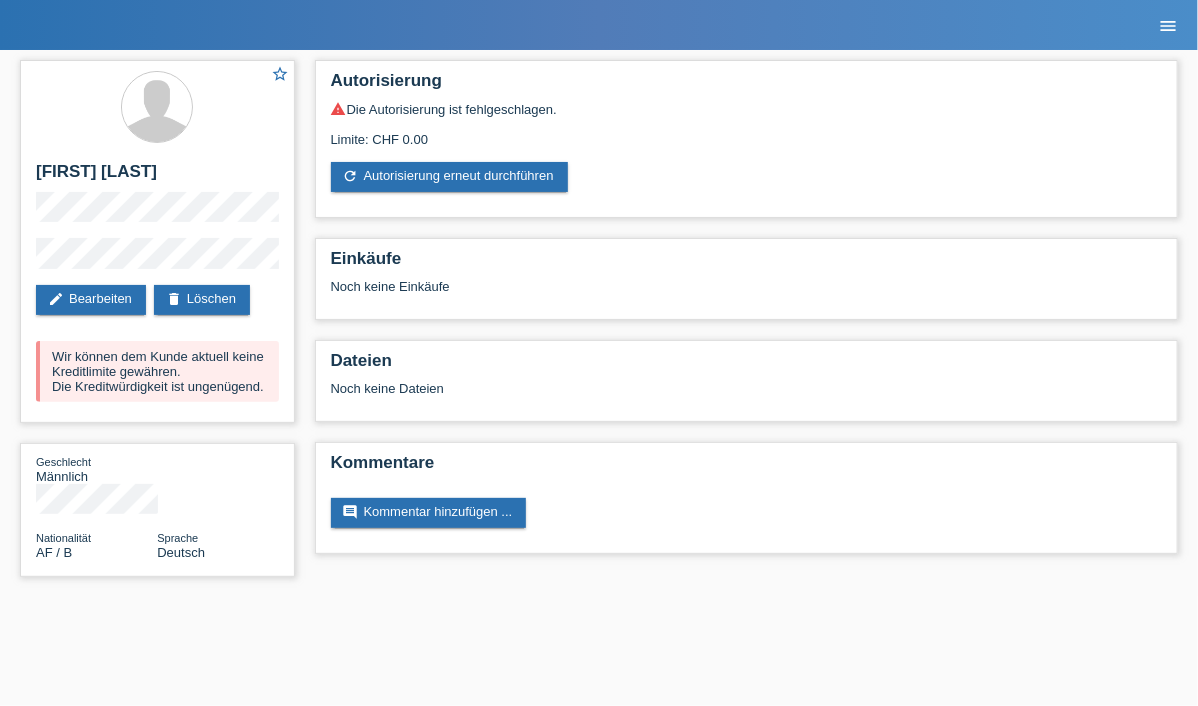 click on "menu" at bounding box center [1168, 26] 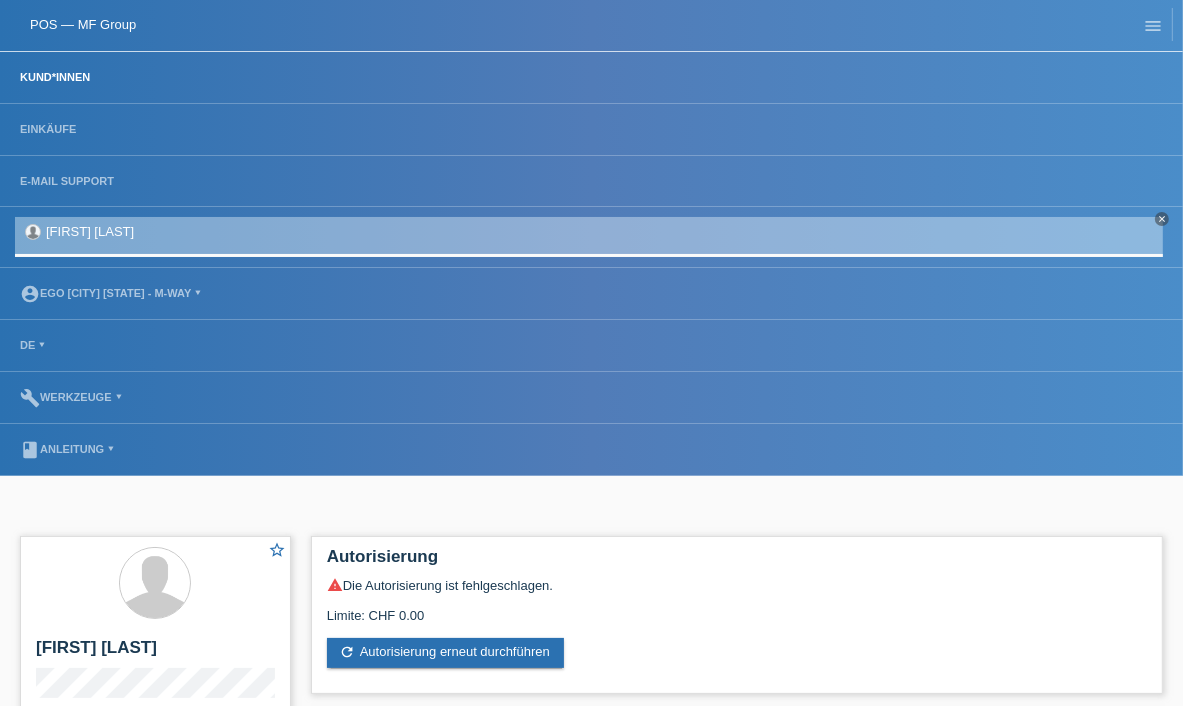 click on "Kund*innen" at bounding box center (55, 77) 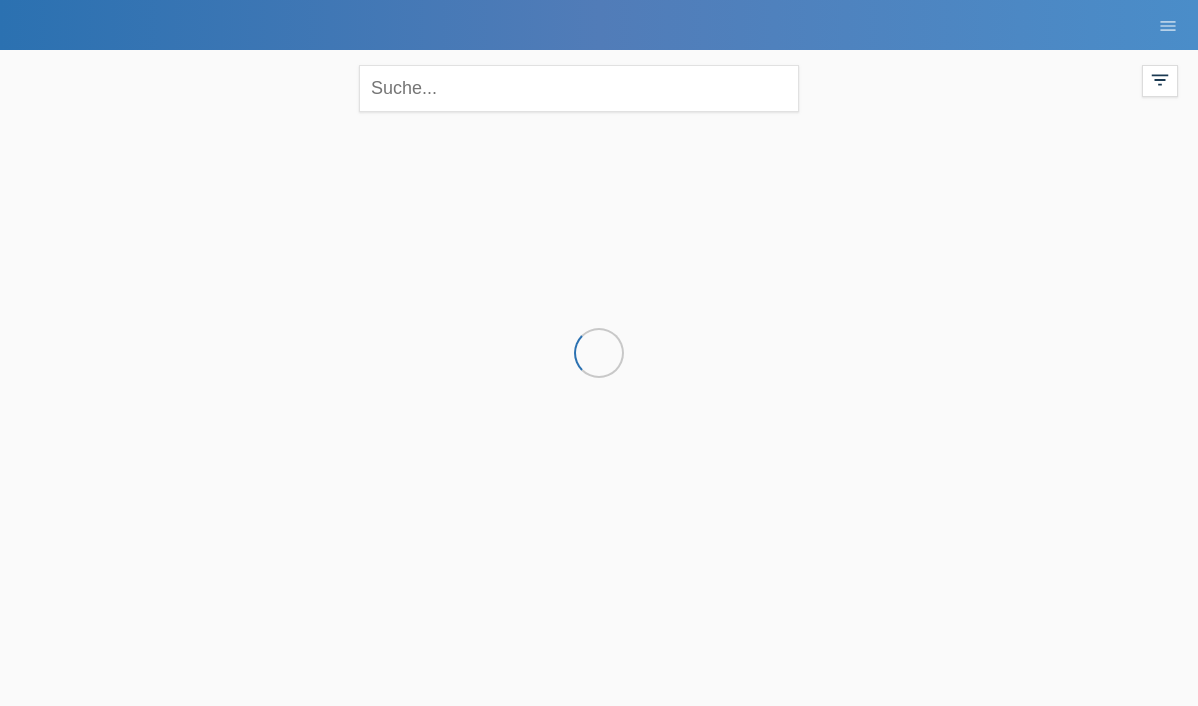 scroll, scrollTop: 0, scrollLeft: 0, axis: both 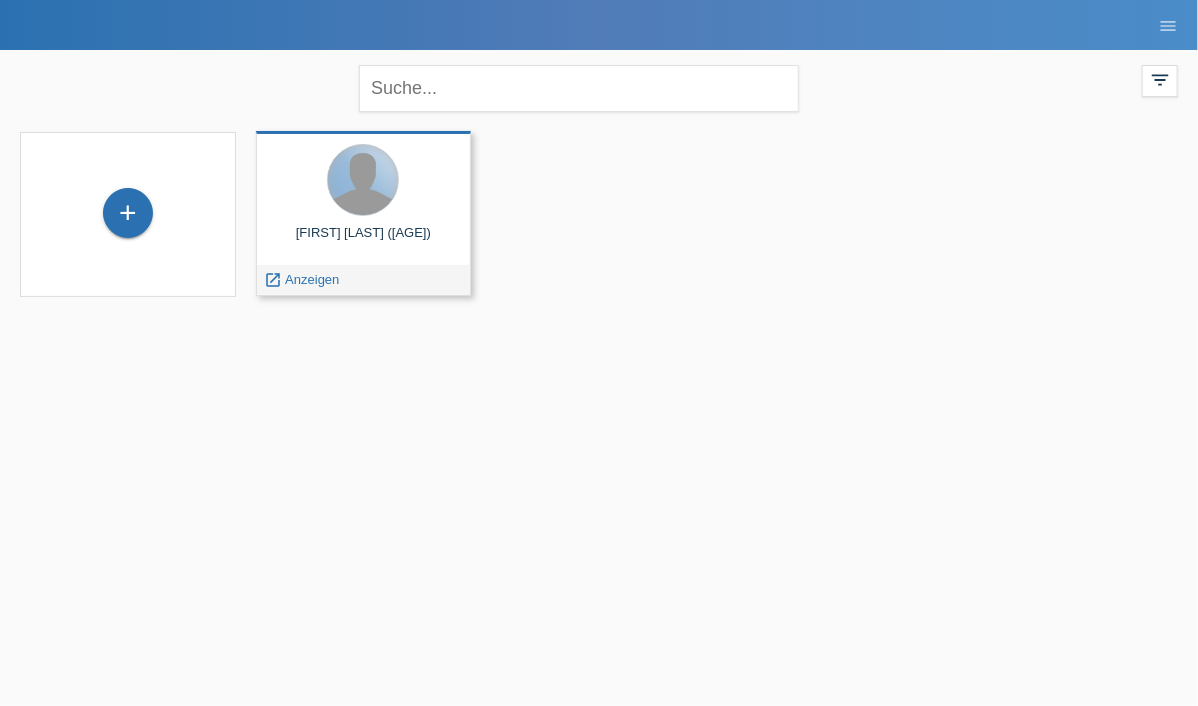 click at bounding box center [363, 180] 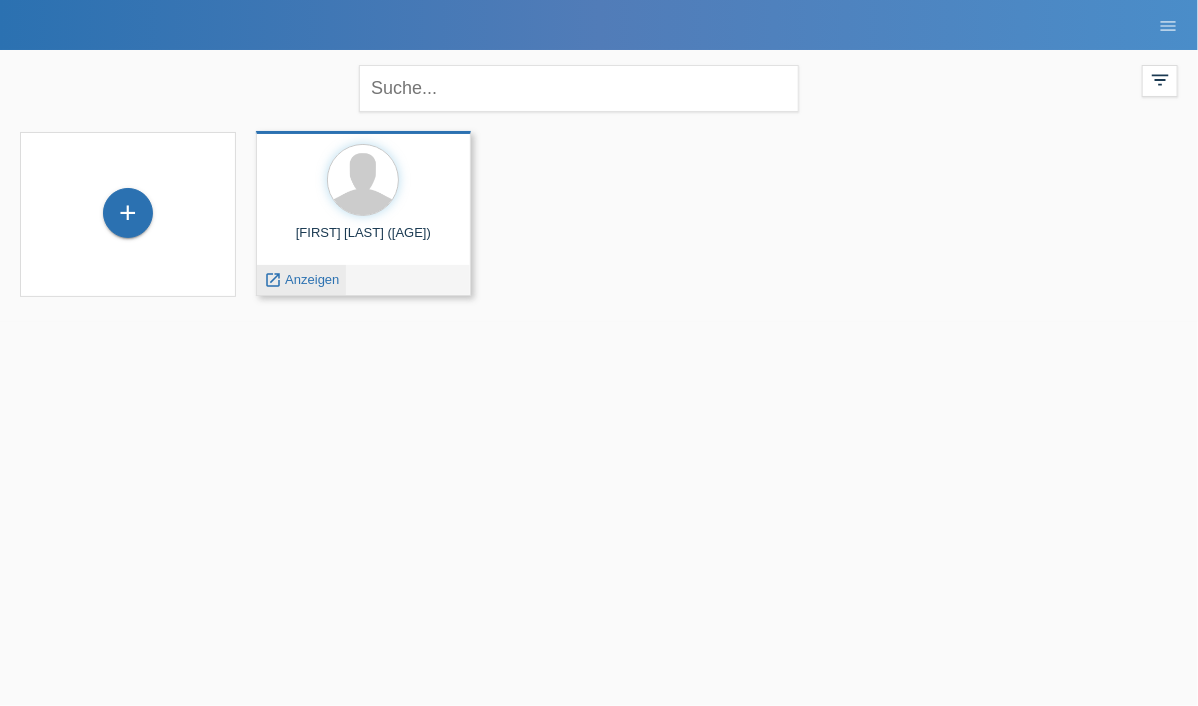click on "launch   Anzeigen" at bounding box center [302, 280] 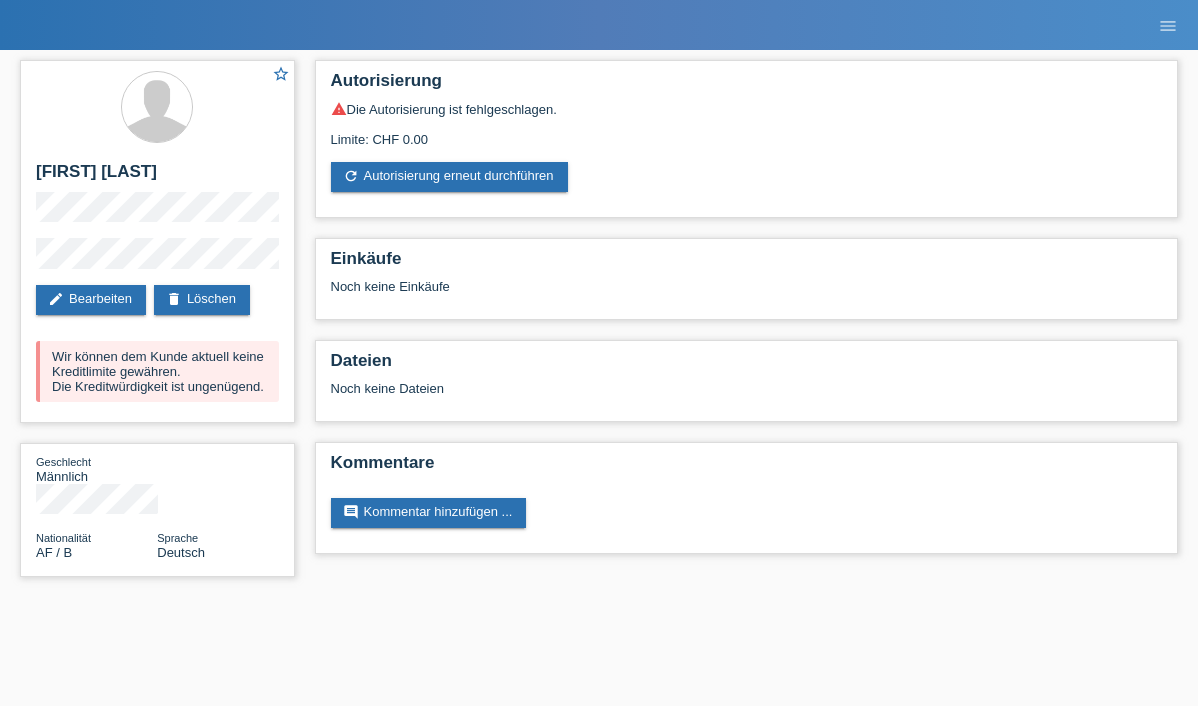 scroll, scrollTop: 0, scrollLeft: 0, axis: both 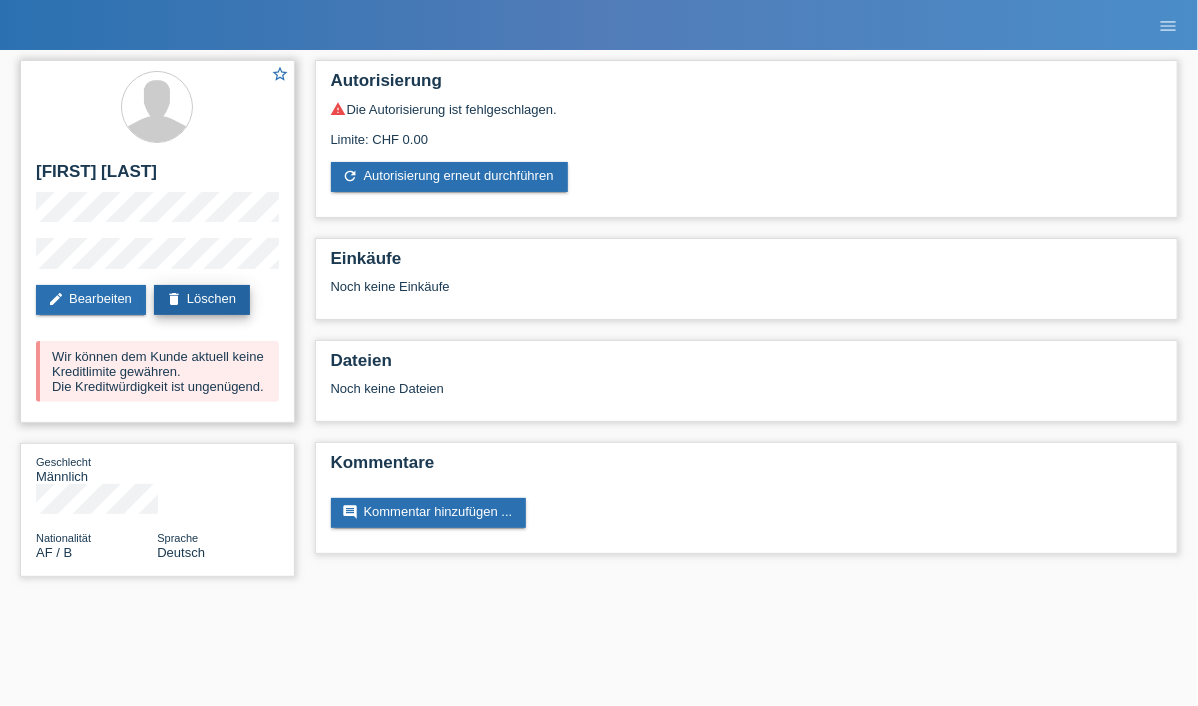 click on "delete  Löschen" at bounding box center [202, 300] 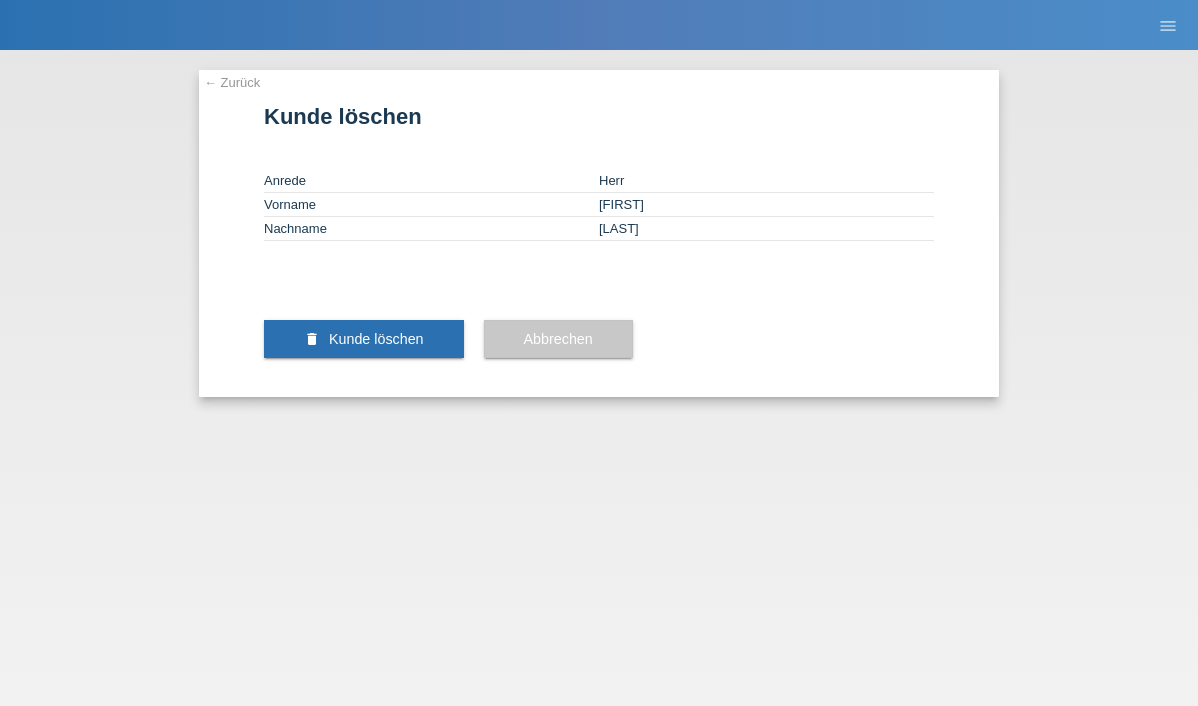 scroll, scrollTop: 0, scrollLeft: 0, axis: both 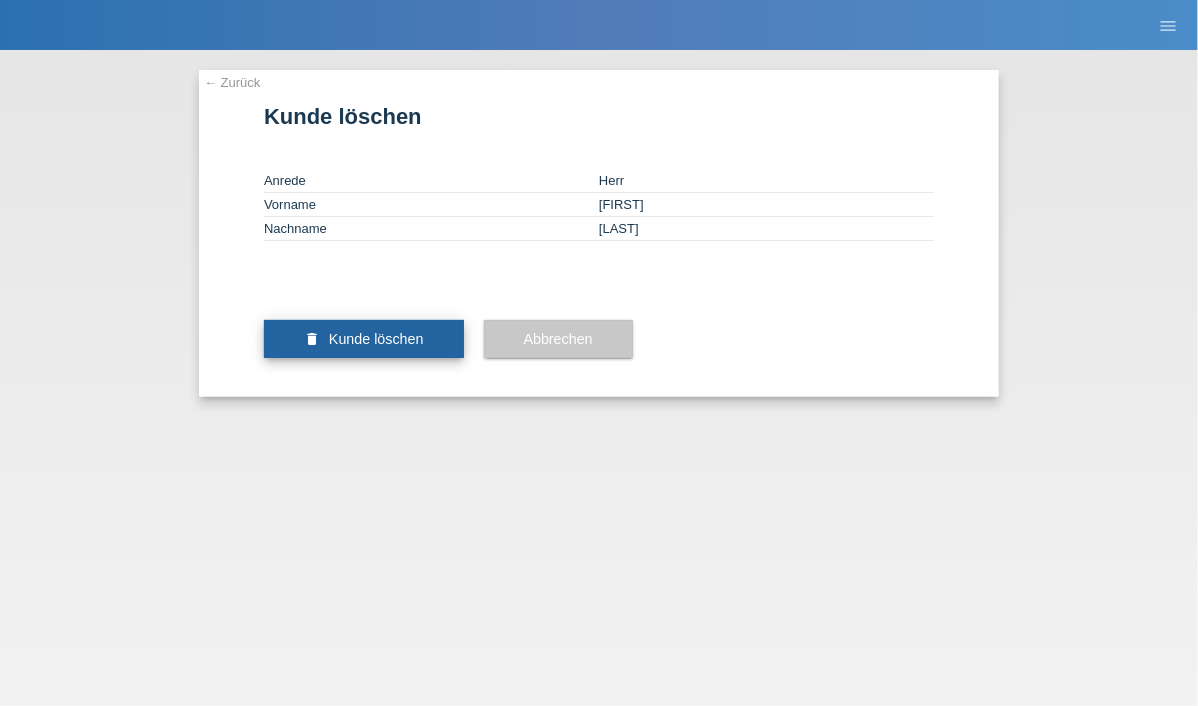 click on "Kunde löschen" at bounding box center (376, 339) 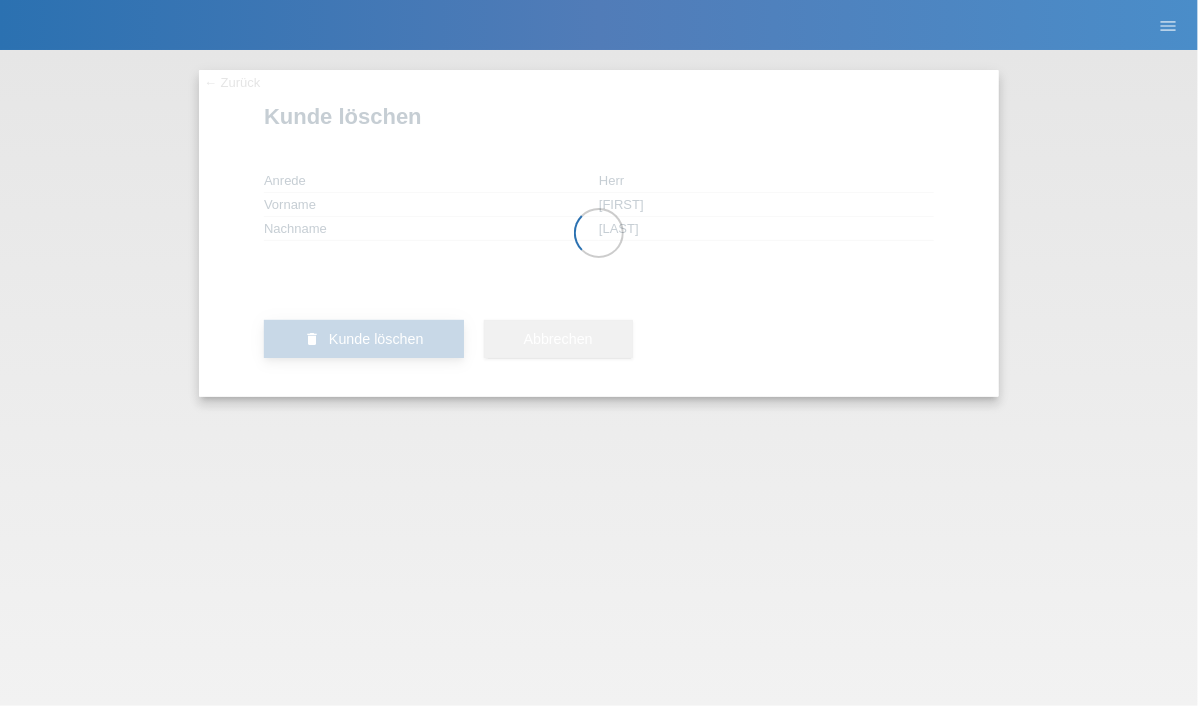 click at bounding box center [599, 233] 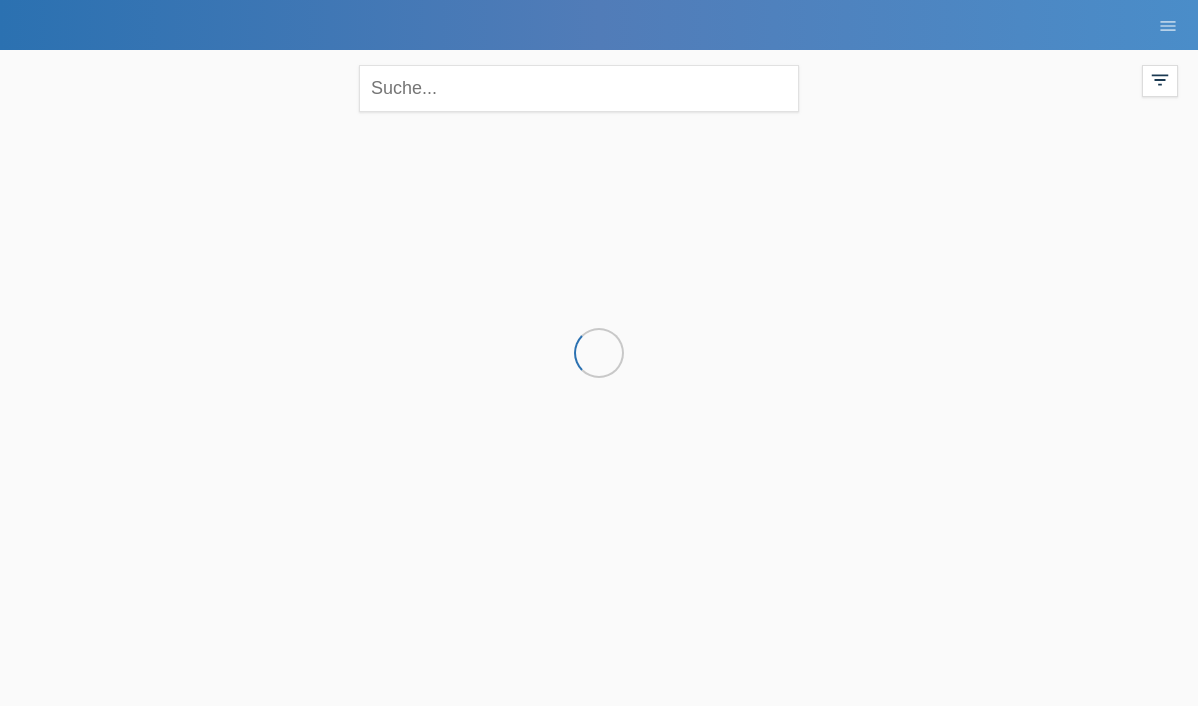 scroll, scrollTop: 0, scrollLeft: 0, axis: both 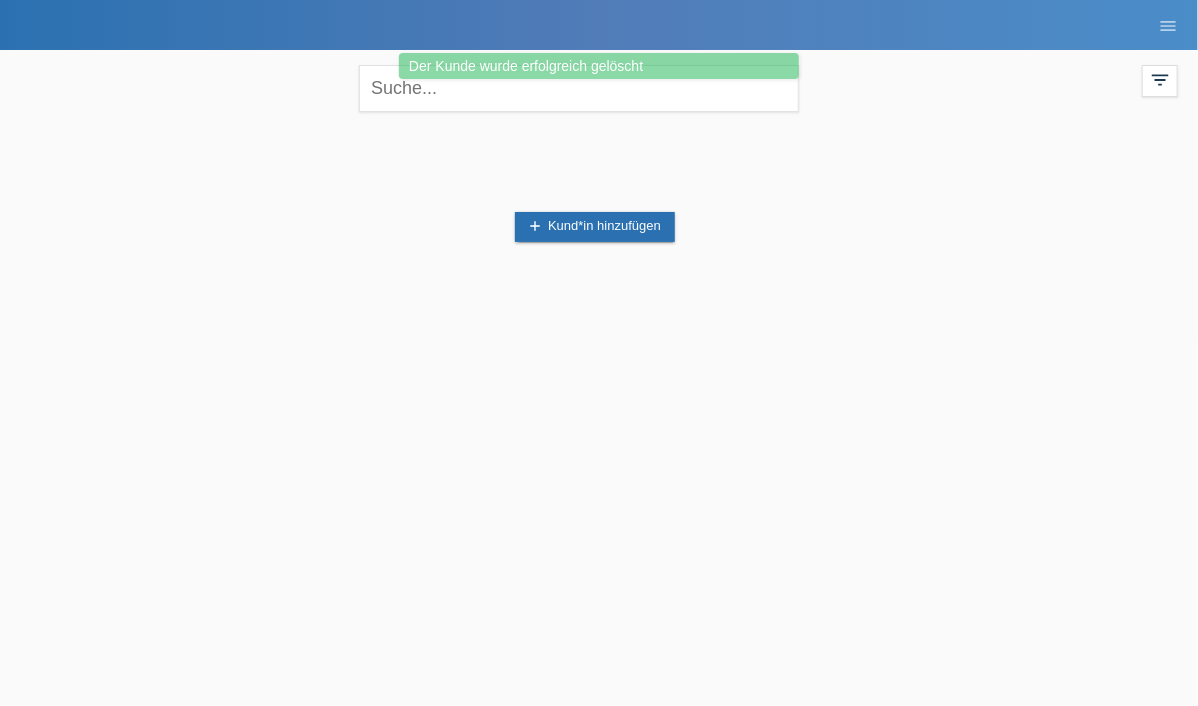 click on "add  Kund*in hinzufügen" at bounding box center [599, 227] 